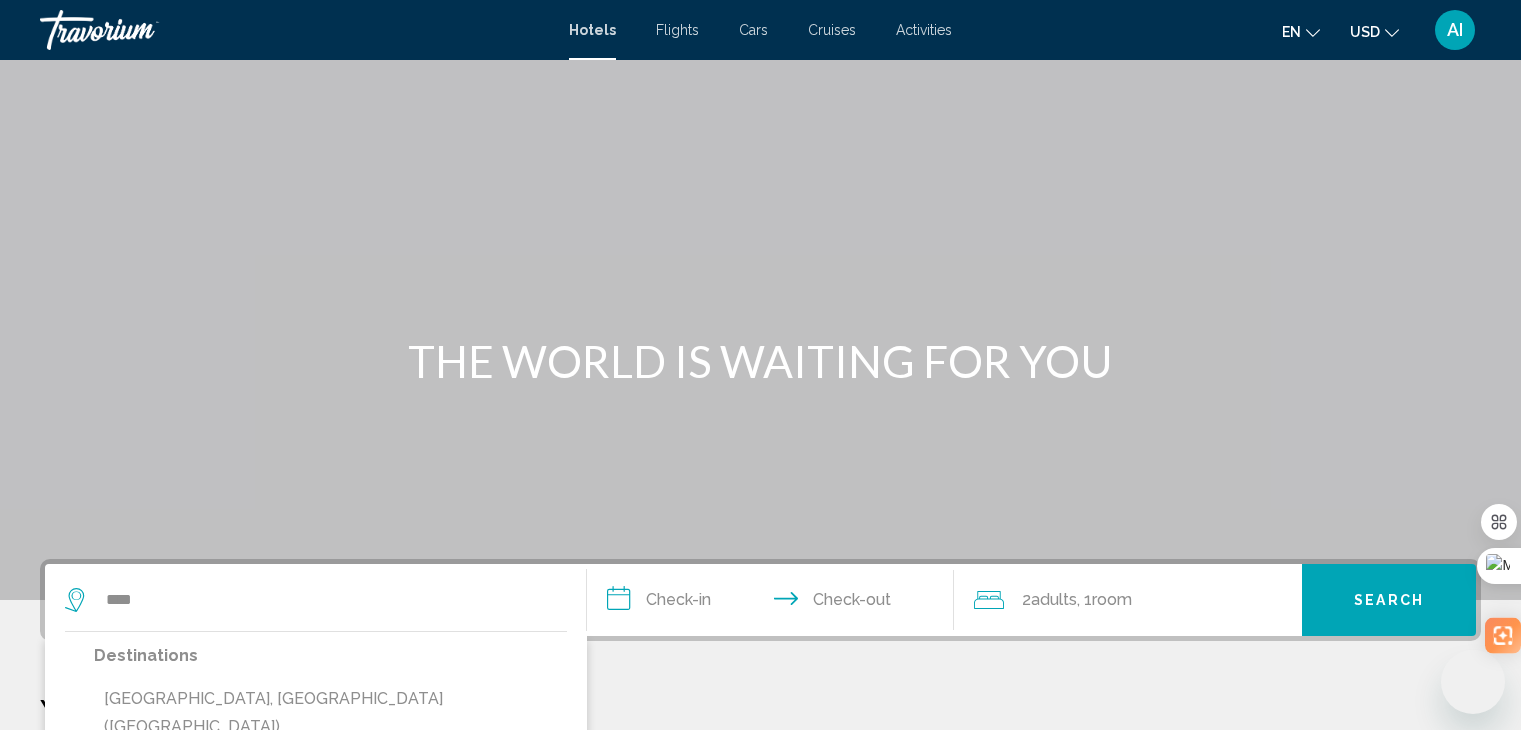 scroll, scrollTop: 493, scrollLeft: 0, axis: vertical 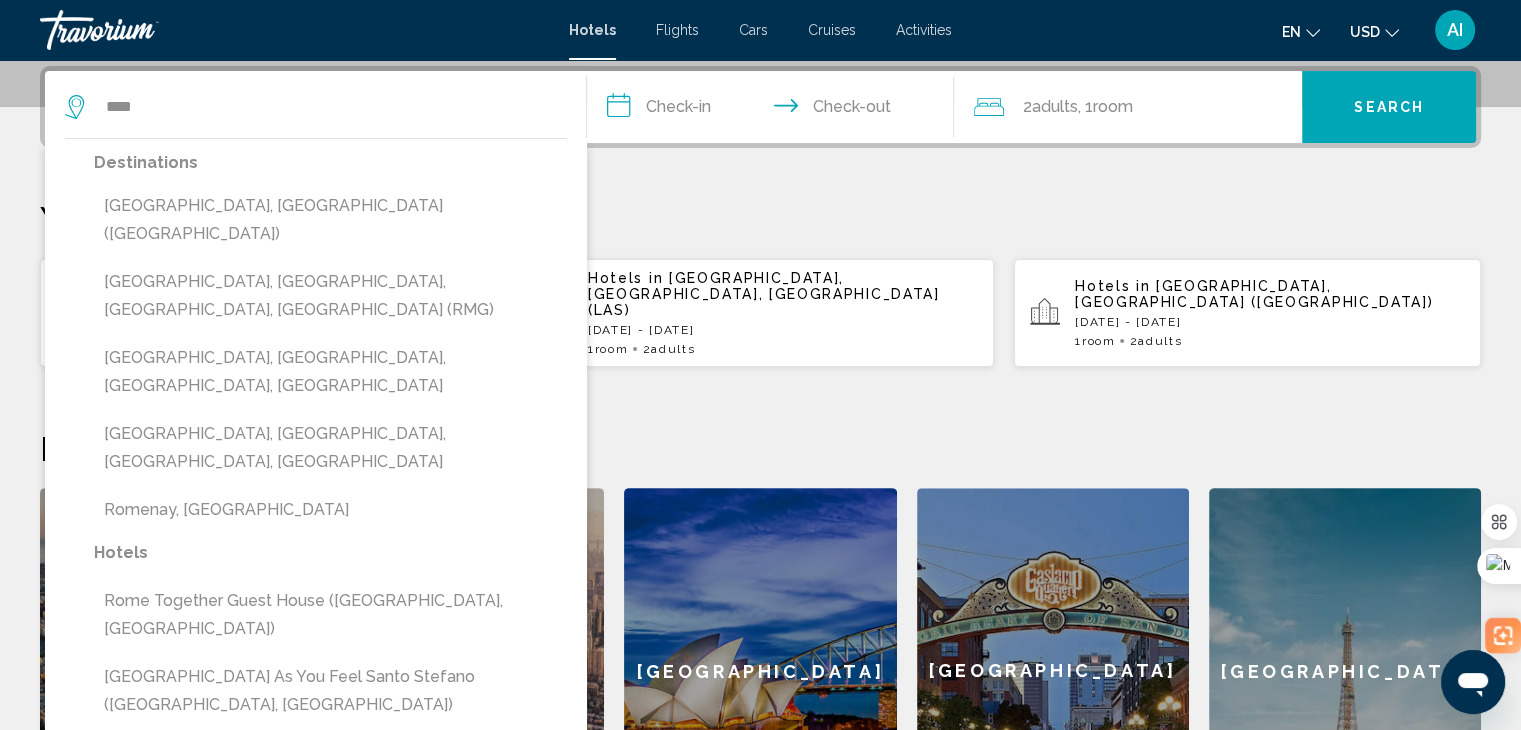 click on "**********" at bounding box center (760, 460) 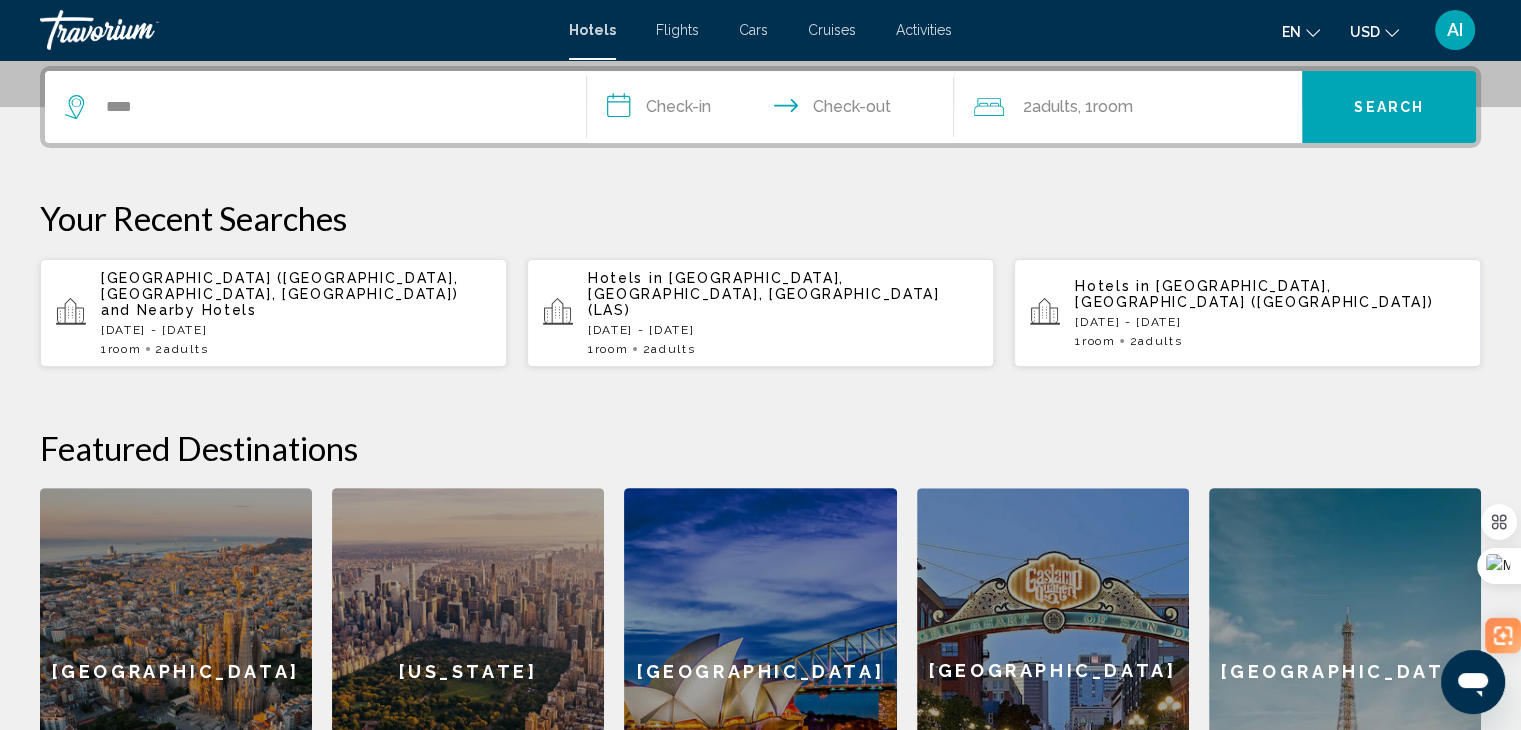 click on "AI" at bounding box center (1455, 30) 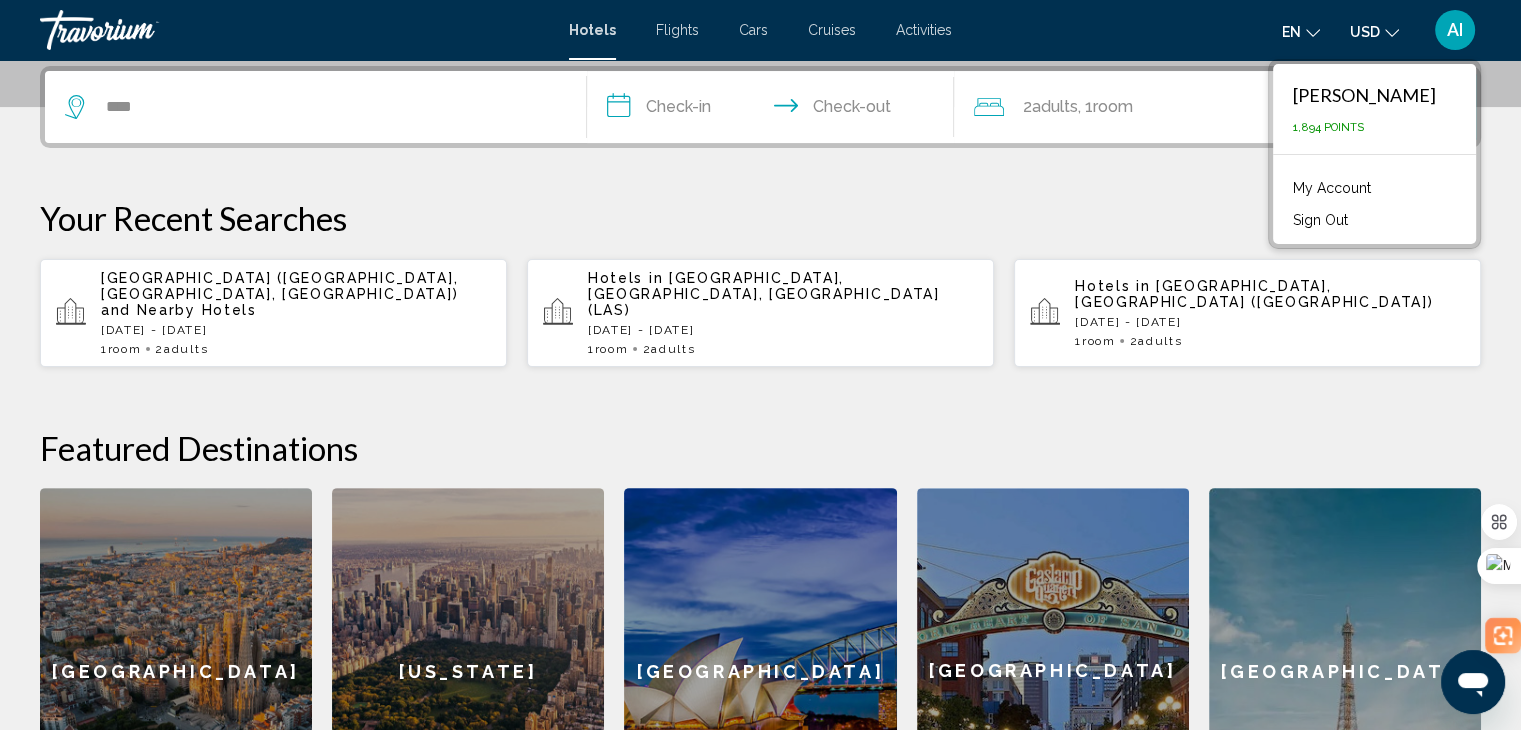 click on "My Account" at bounding box center (1332, 188) 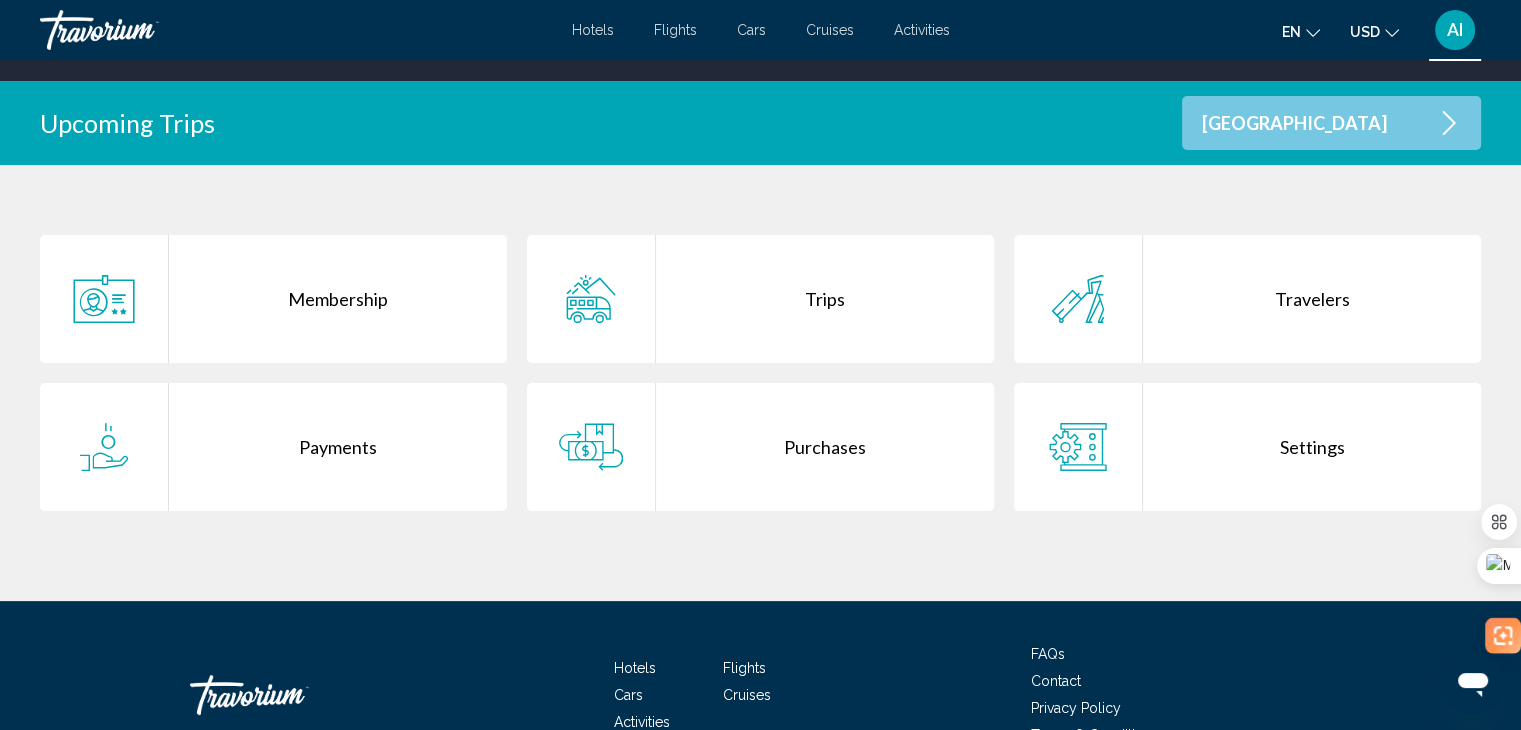 scroll, scrollTop: 400, scrollLeft: 0, axis: vertical 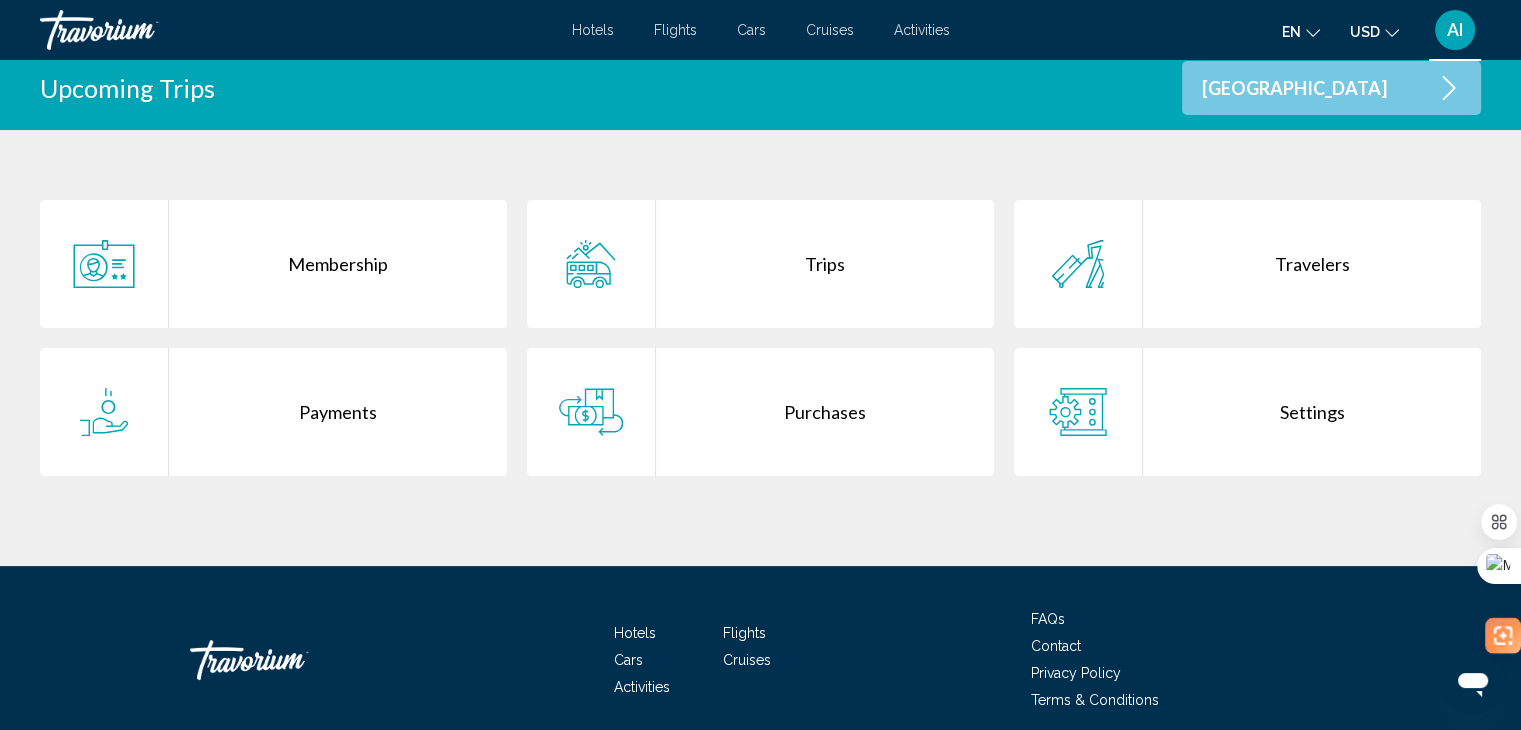 click on "Purchases" at bounding box center [825, 412] 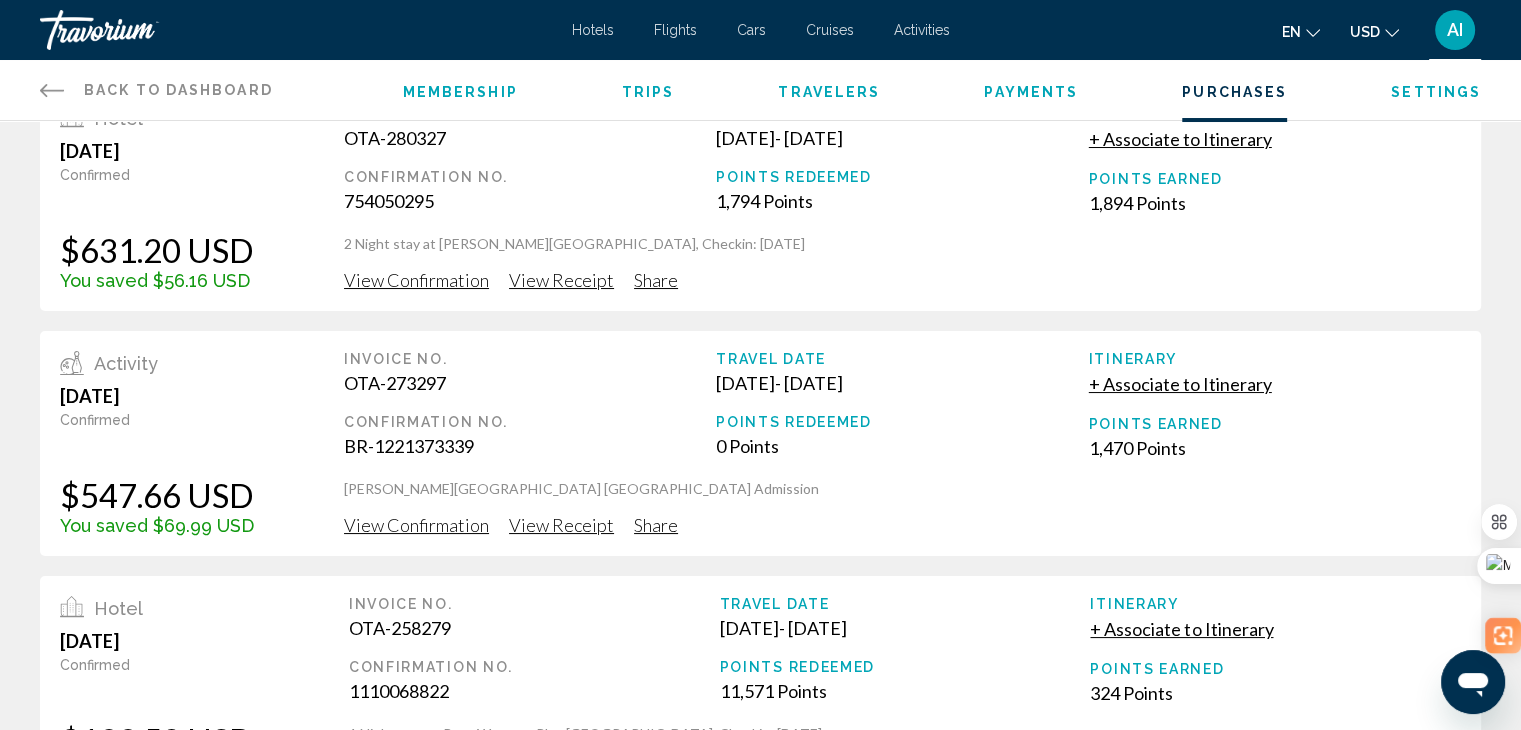 scroll, scrollTop: 0, scrollLeft: 0, axis: both 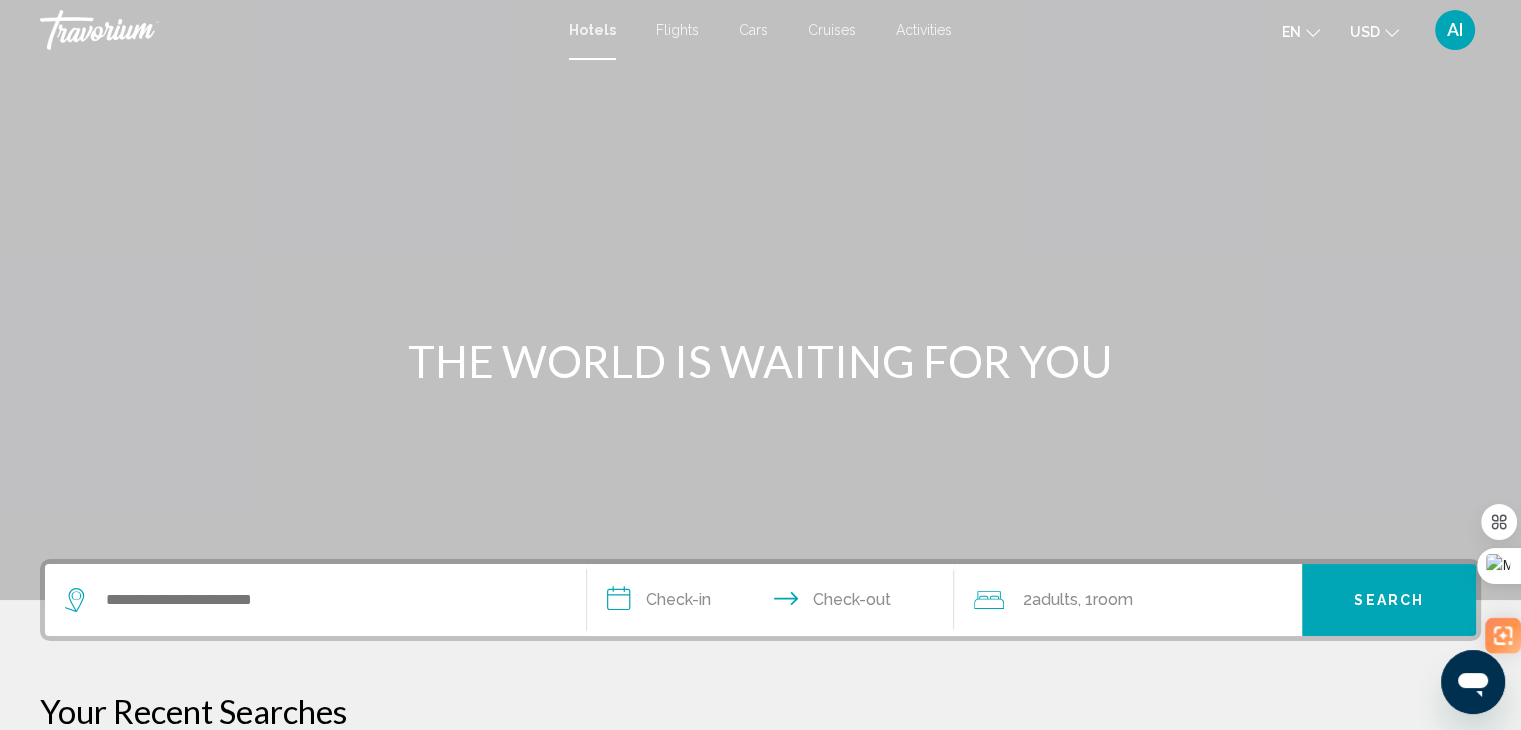 click on "AI" at bounding box center (1455, 30) 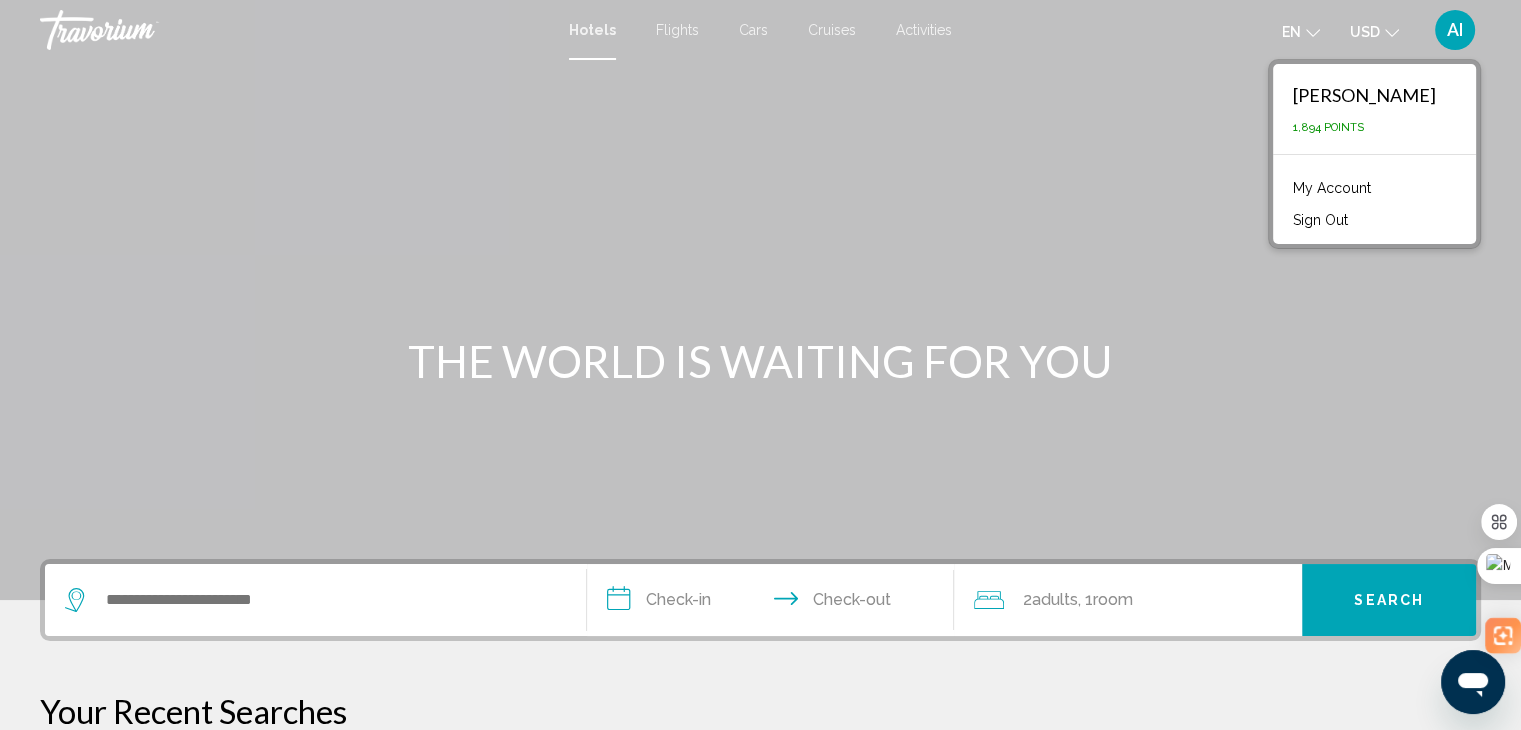 click on "My Account" at bounding box center [1332, 188] 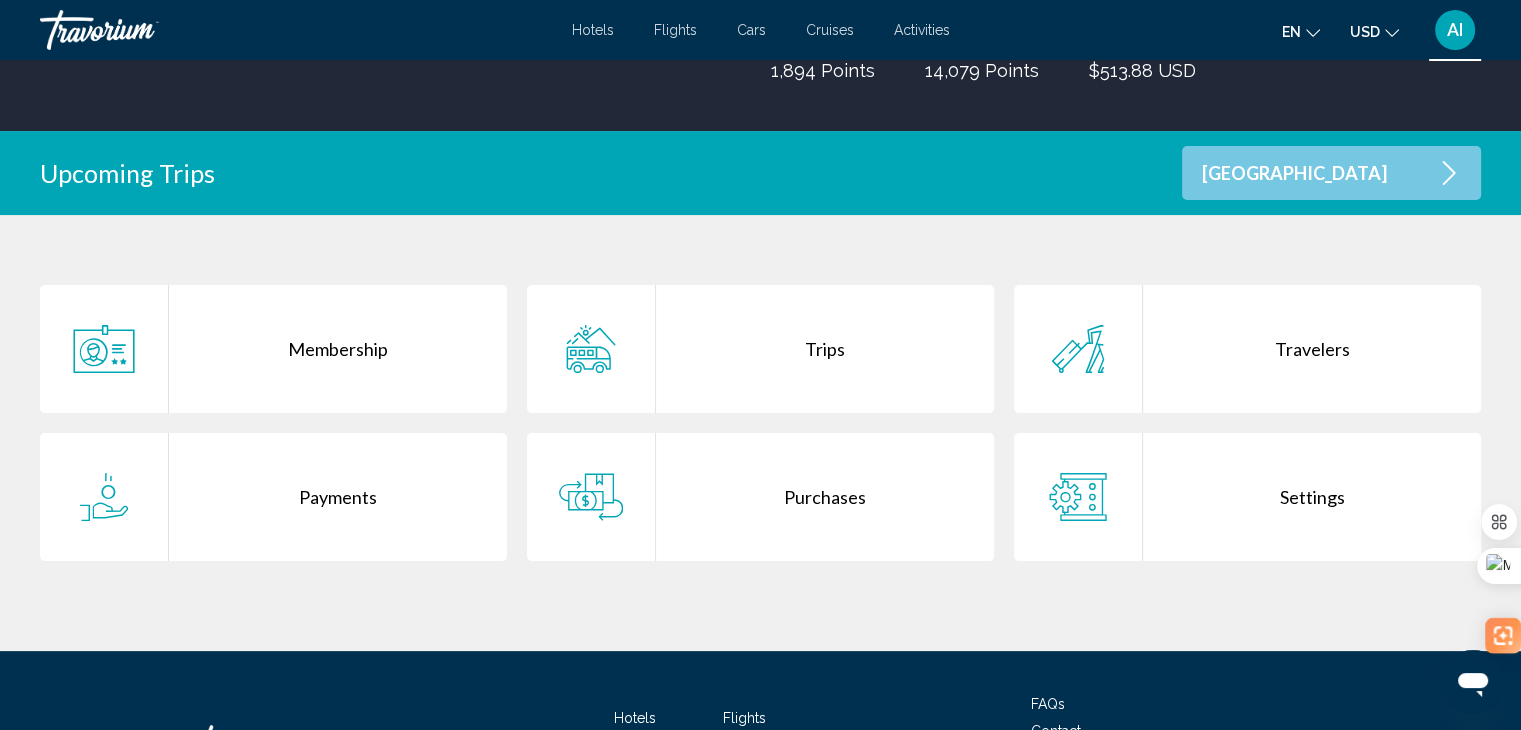 scroll, scrollTop: 281, scrollLeft: 0, axis: vertical 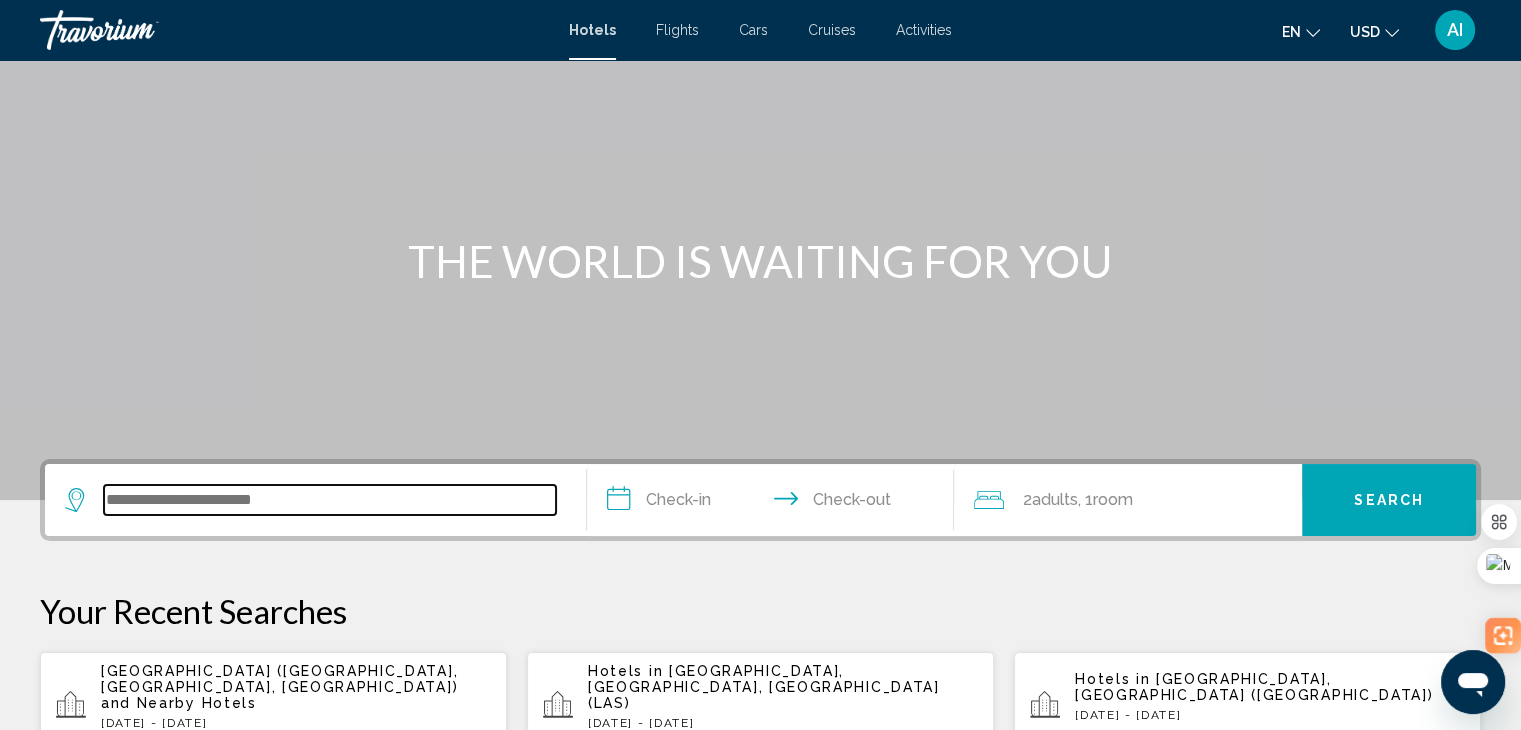 click at bounding box center (330, 500) 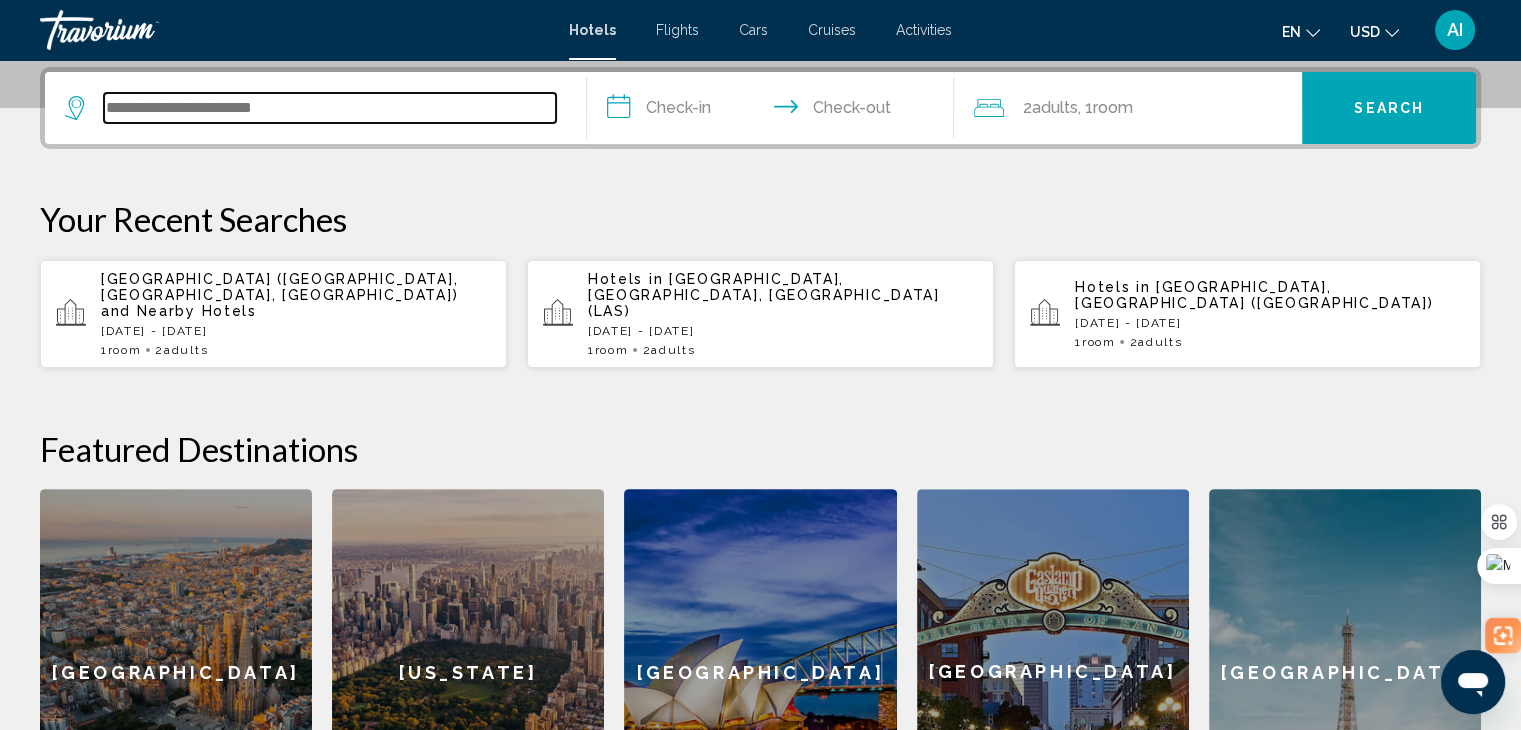 scroll, scrollTop: 493, scrollLeft: 0, axis: vertical 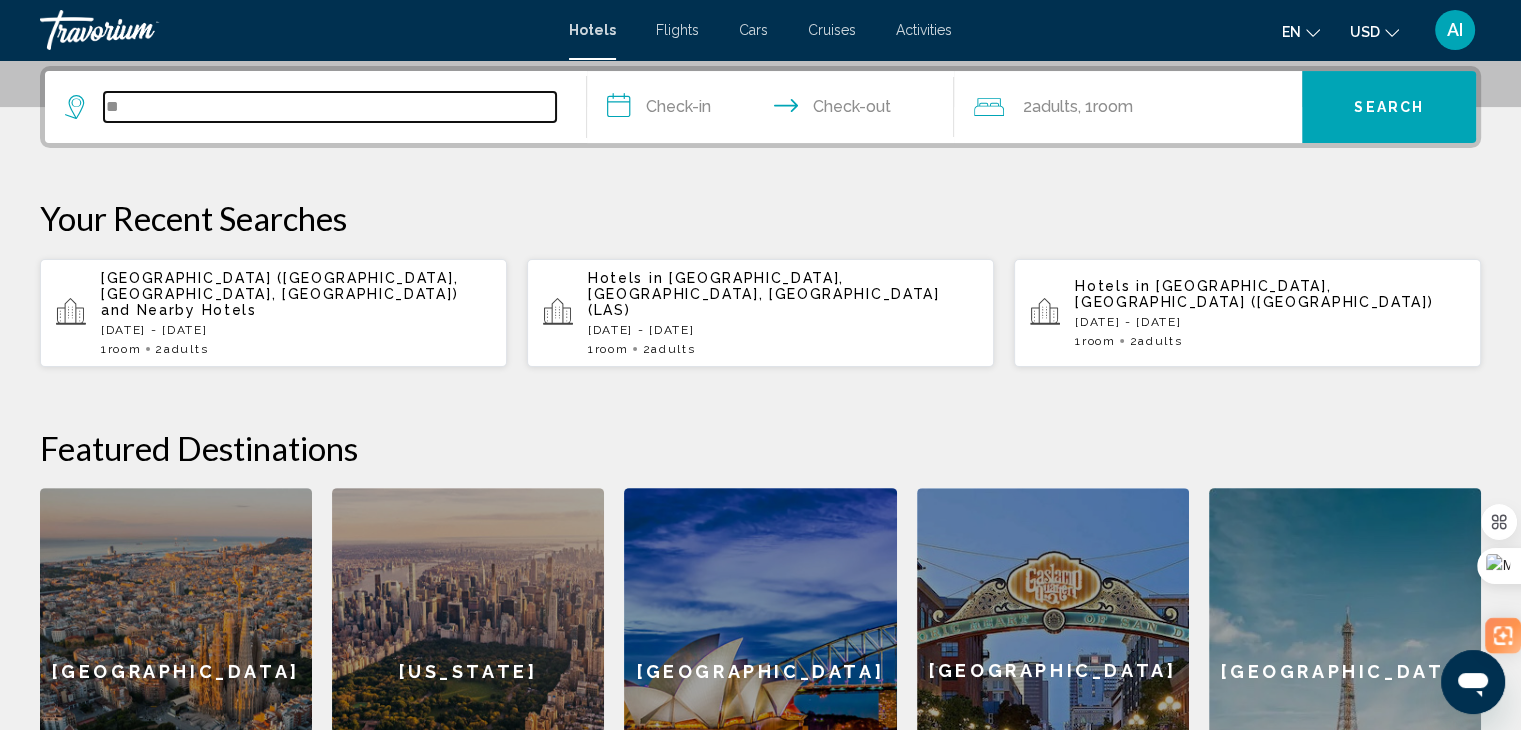 type on "*" 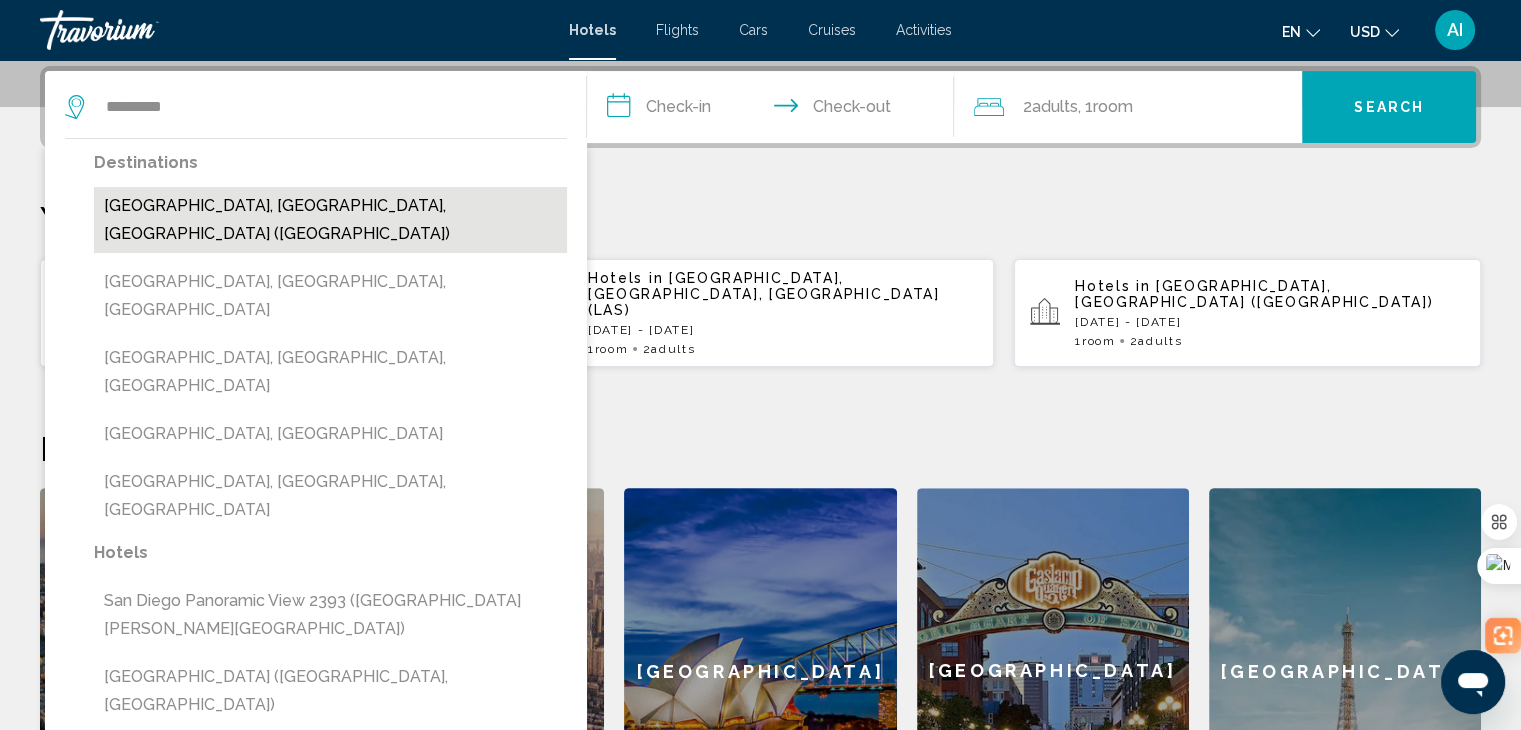 click on "San Diego, CA, United States (SAN)" at bounding box center [330, 220] 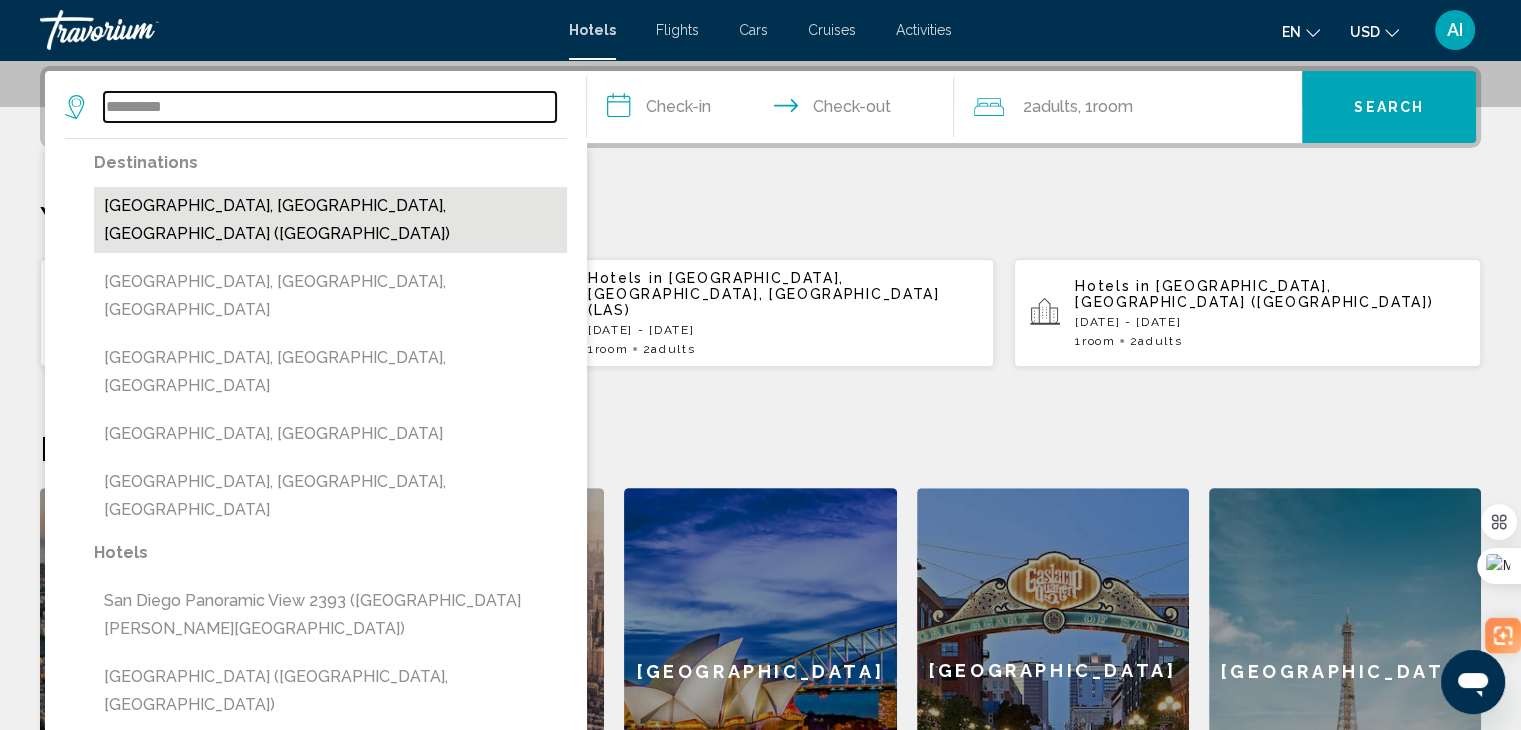 type on "**********" 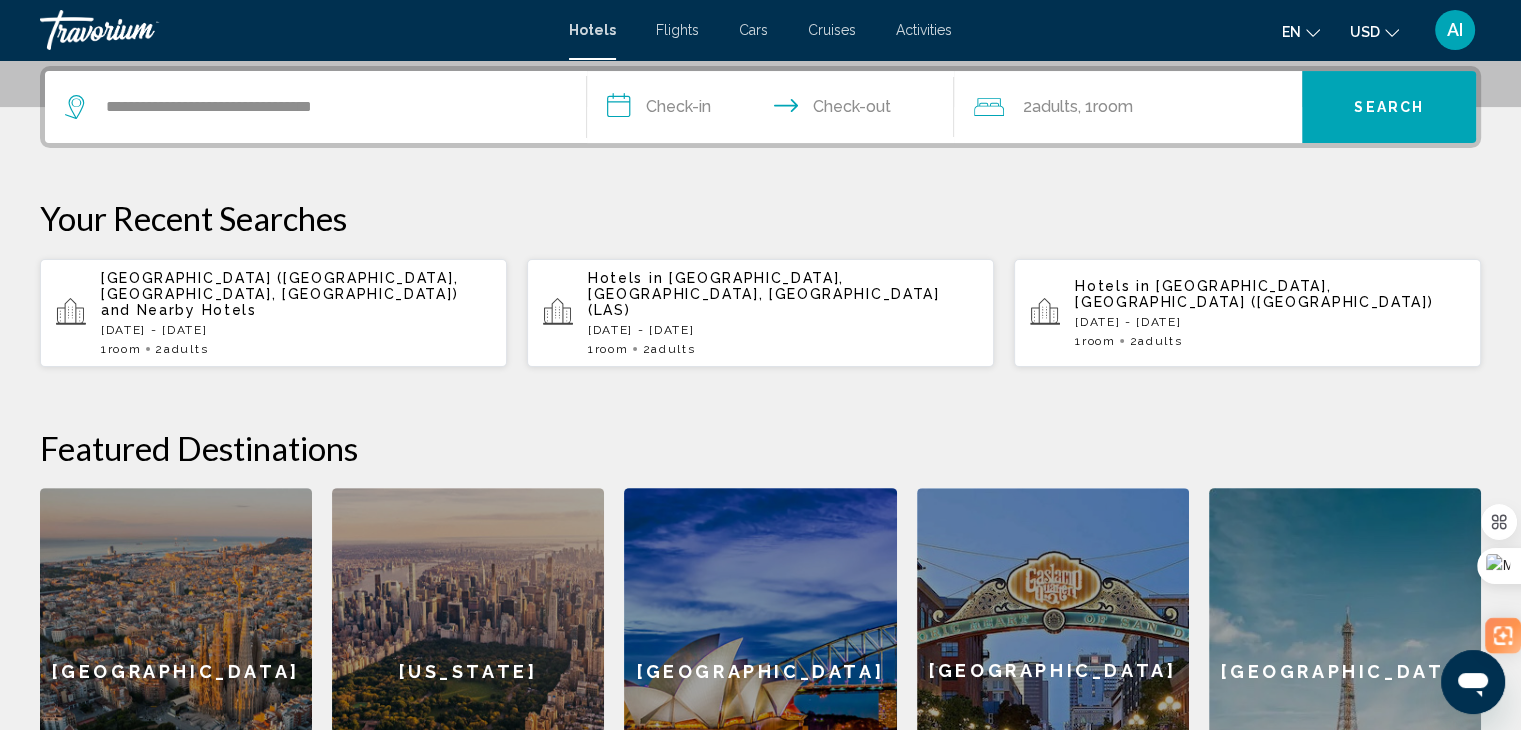 click on "**********" at bounding box center (775, 110) 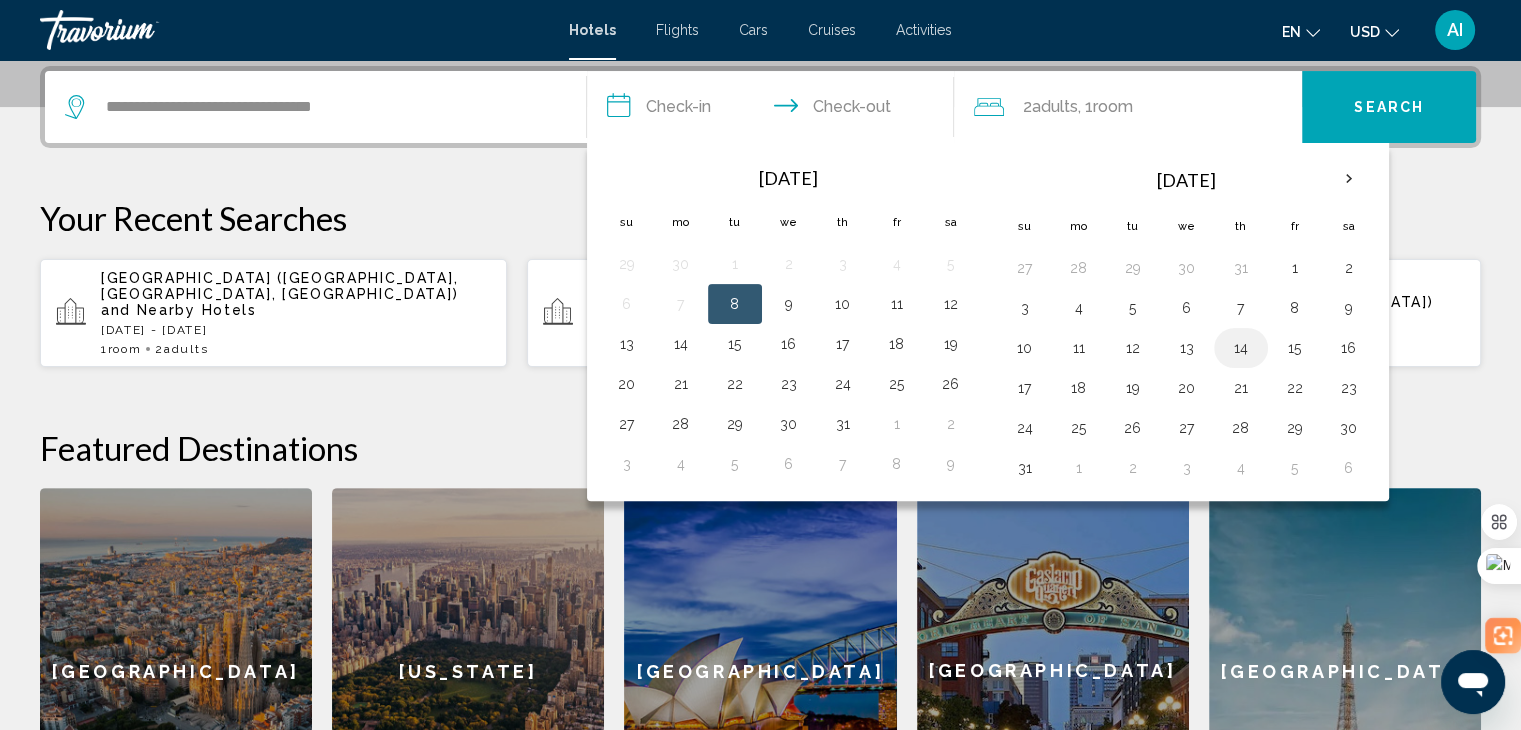 click on "14" at bounding box center (1241, 348) 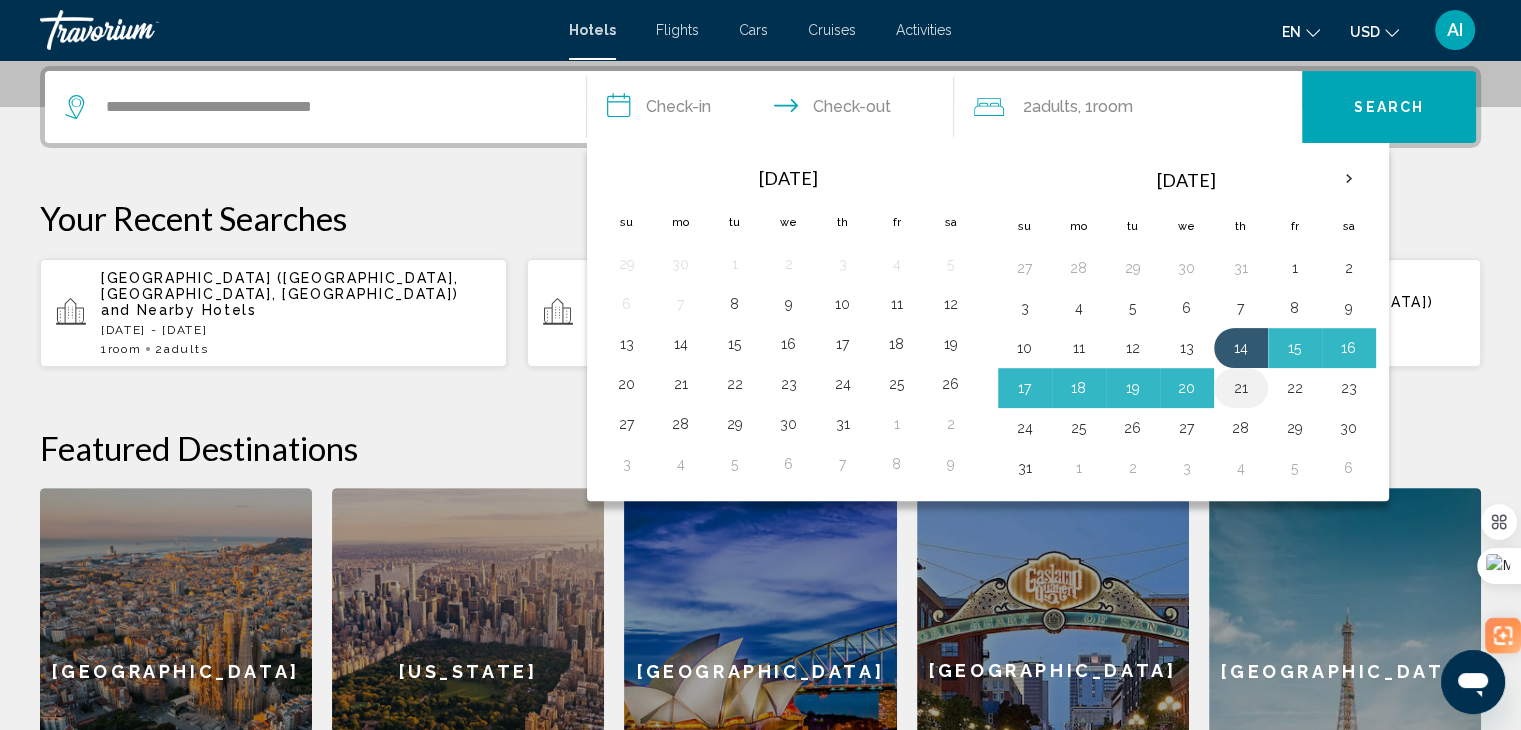 click on "21" at bounding box center [1241, 388] 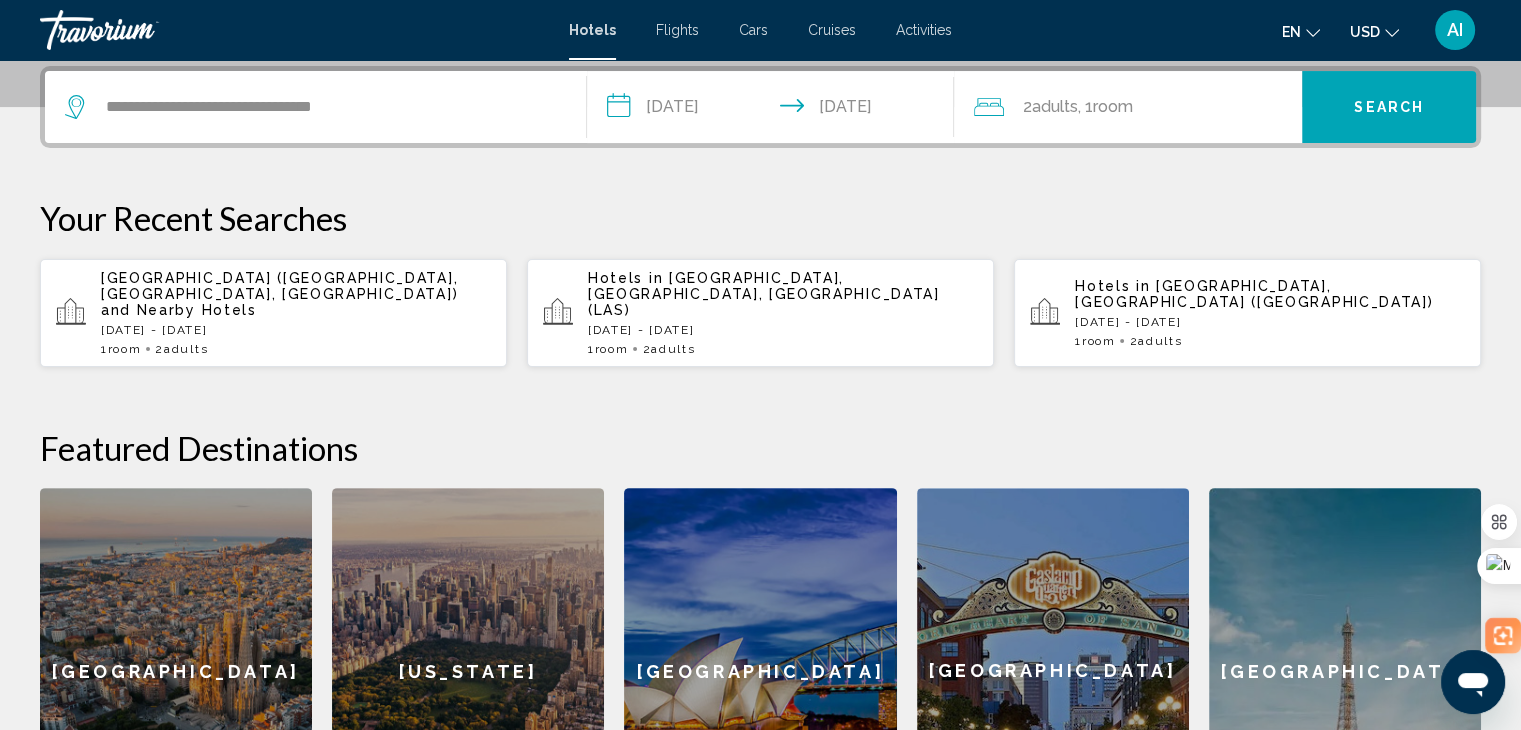 click on "Search" at bounding box center (1389, 107) 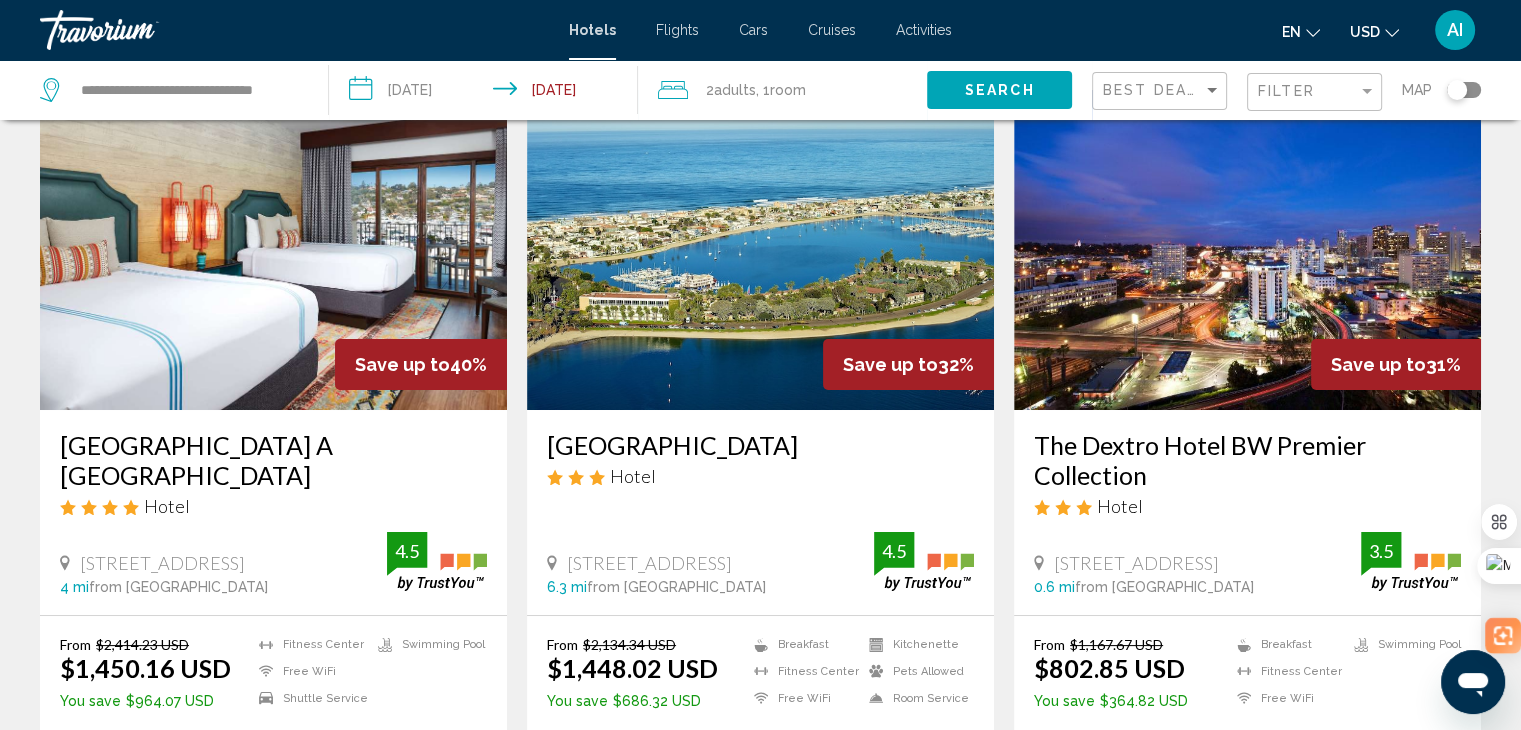 scroll, scrollTop: 200, scrollLeft: 0, axis: vertical 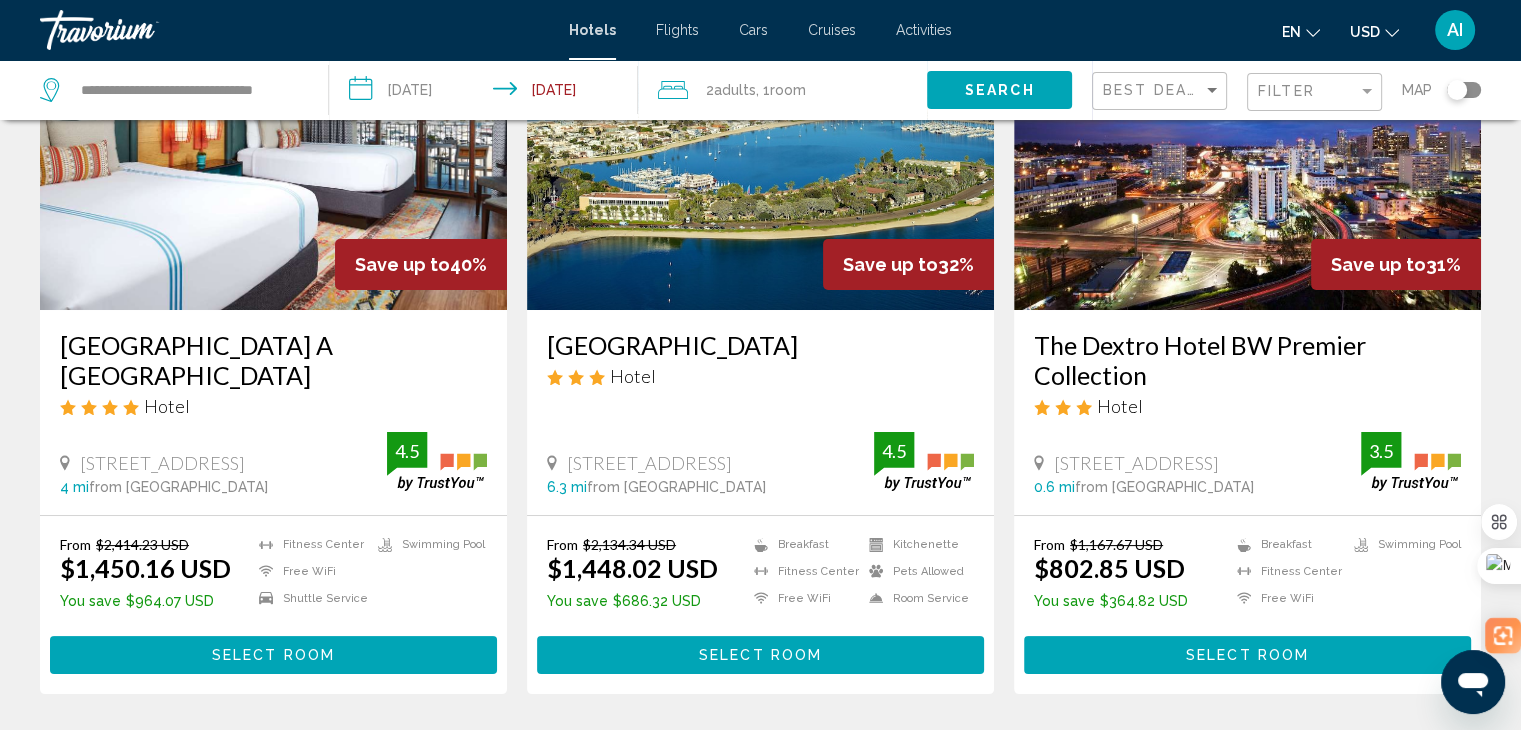 click on "Select Room" at bounding box center [273, 654] 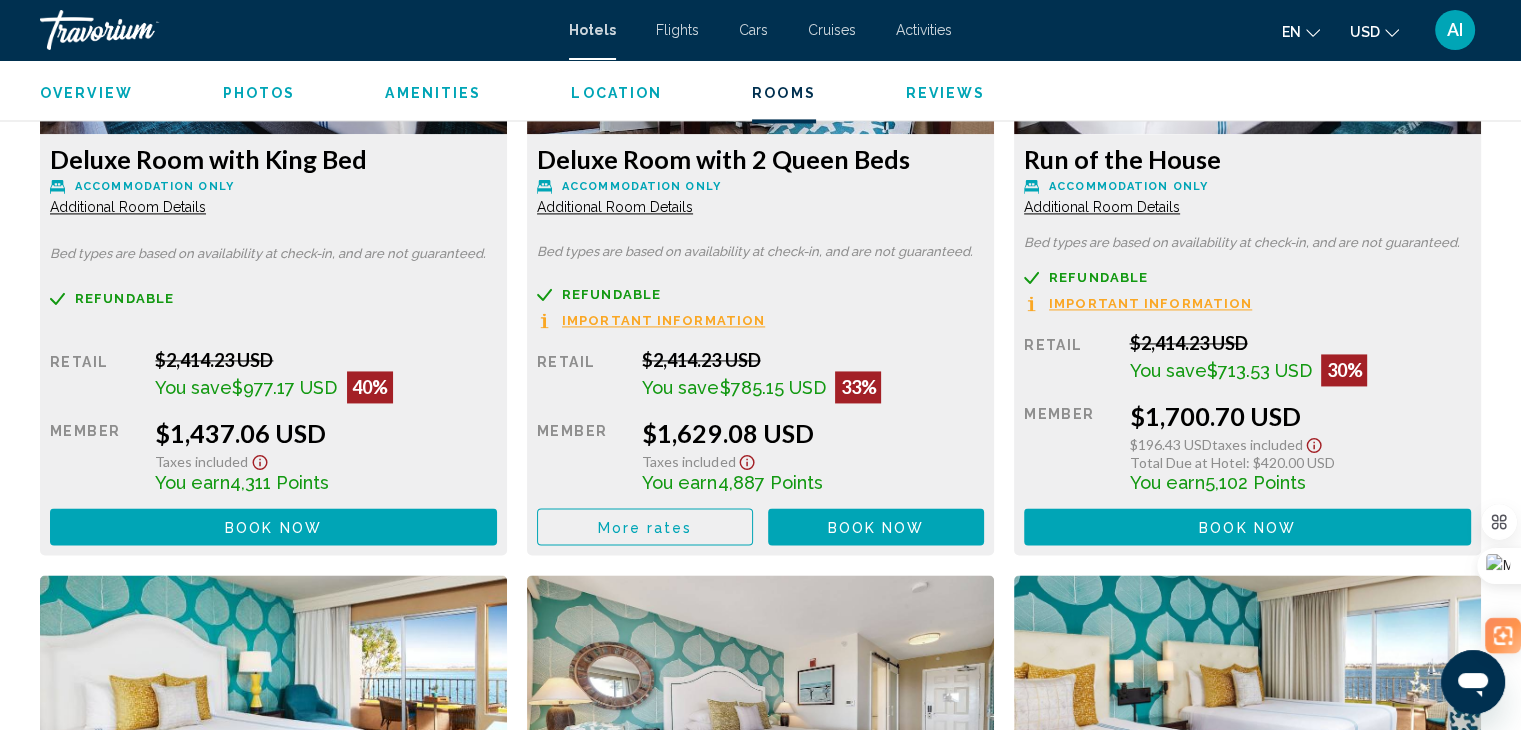 scroll, scrollTop: 2900, scrollLeft: 0, axis: vertical 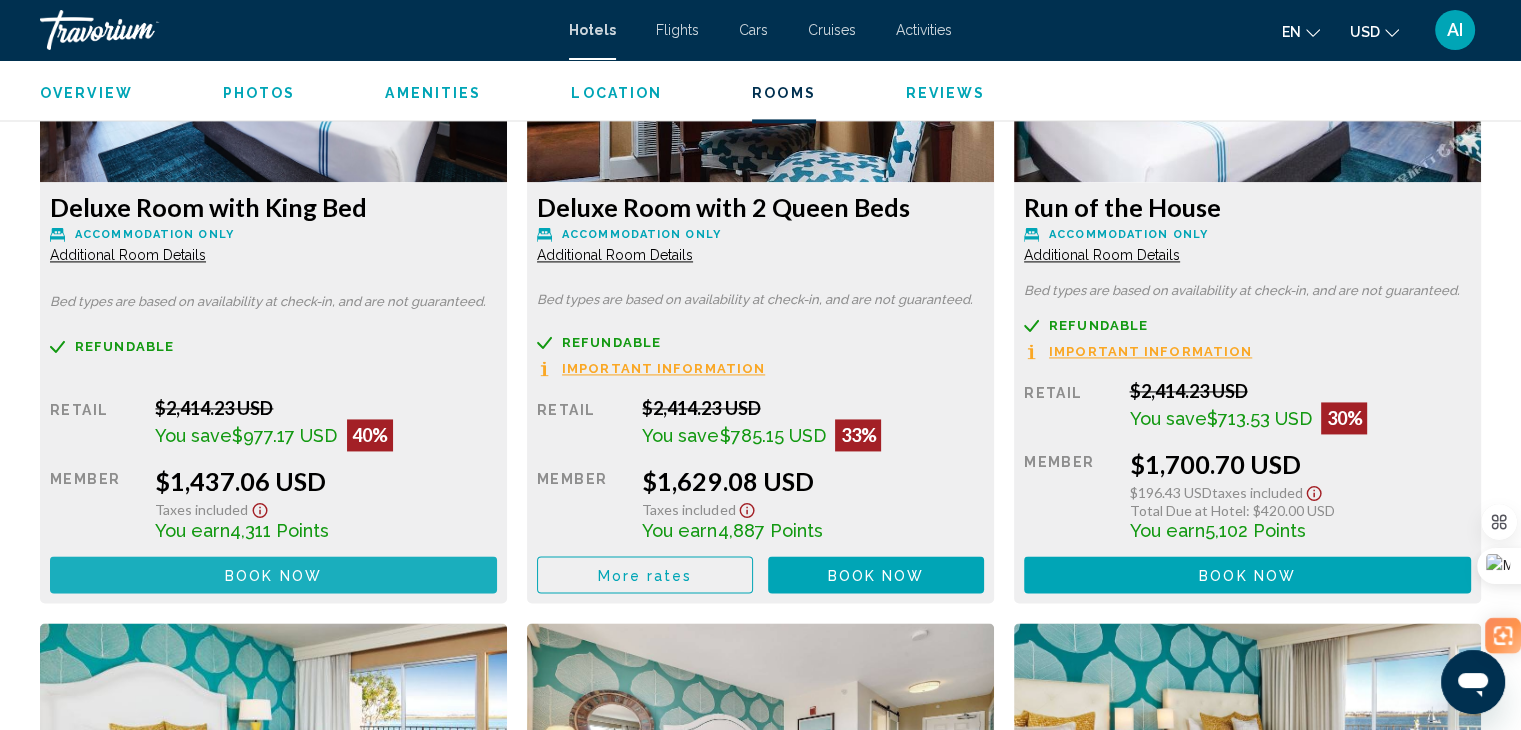 click on "Book now No longer available" at bounding box center [273, 574] 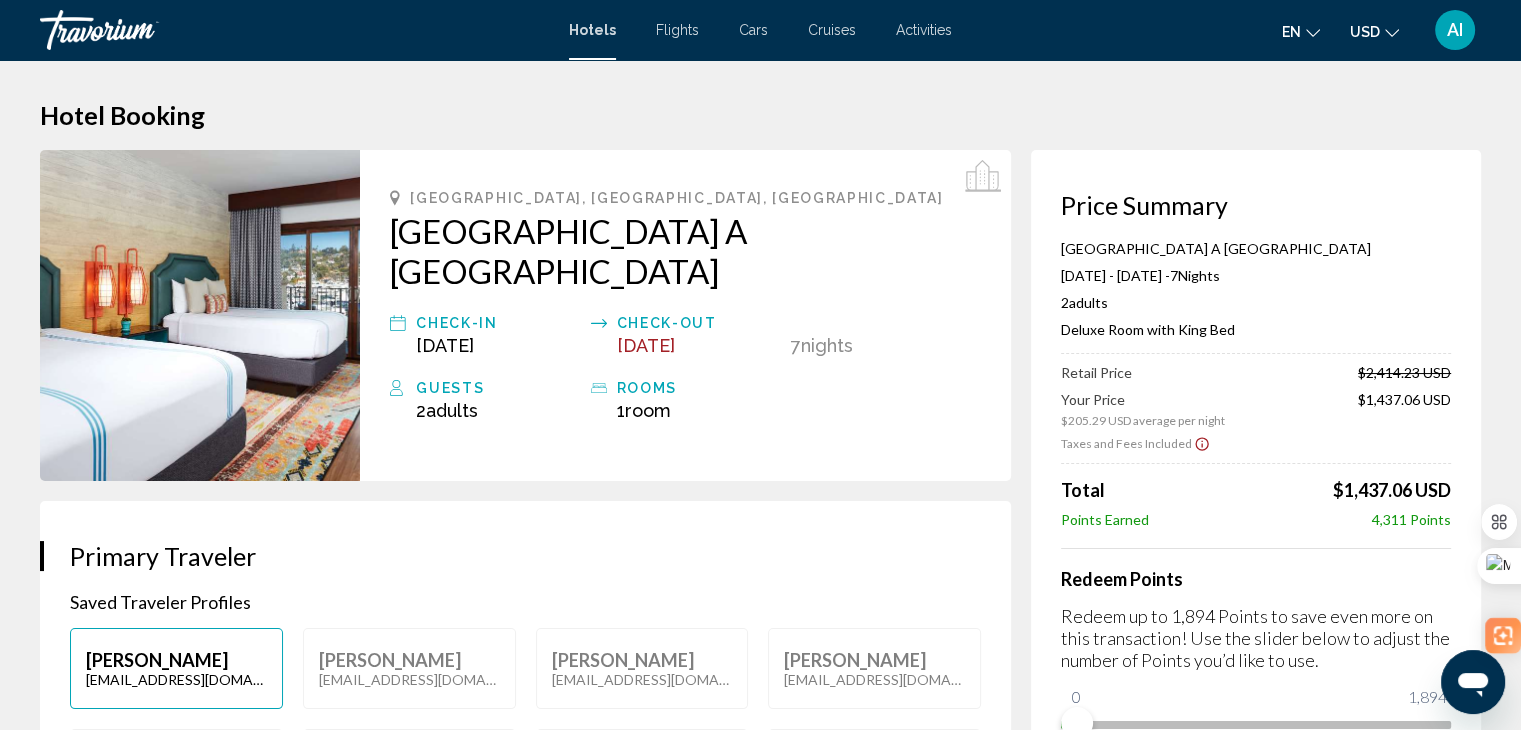 scroll, scrollTop: 100, scrollLeft: 0, axis: vertical 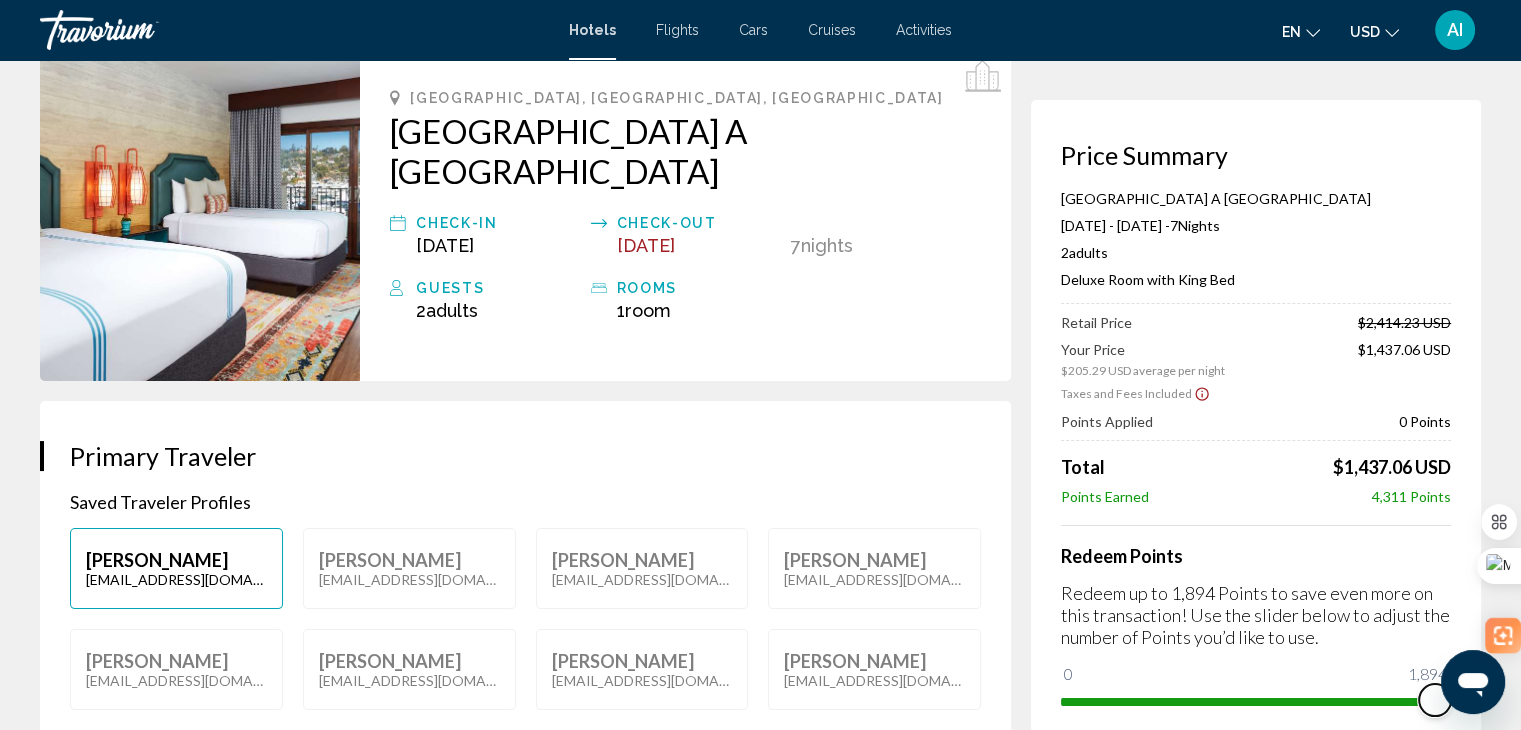 drag, startPoint x: 1084, startPoint y: 676, endPoint x: 1535, endPoint y: 661, distance: 451.2494 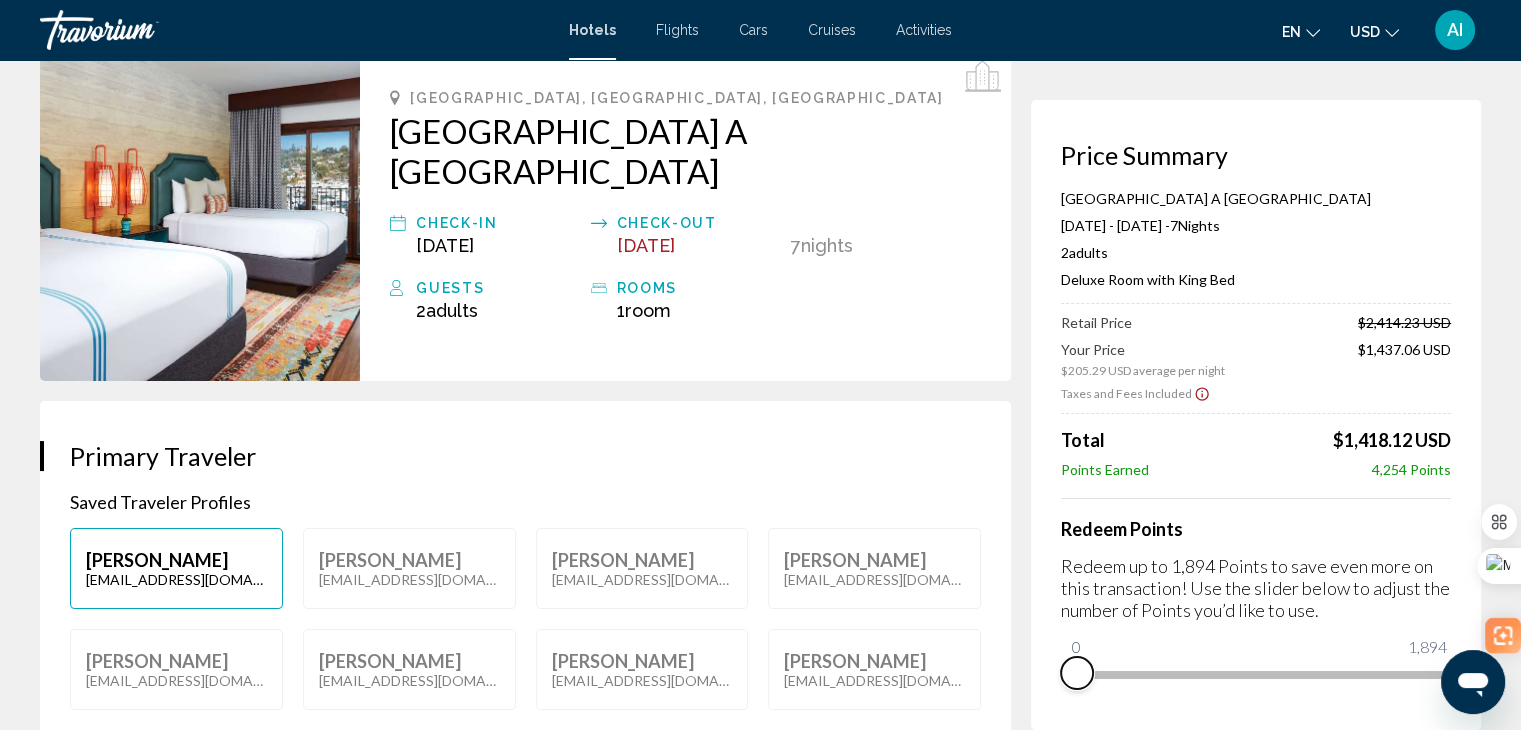 drag, startPoint x: 1434, startPoint y: 703, endPoint x: 962, endPoint y: 716, distance: 472.179 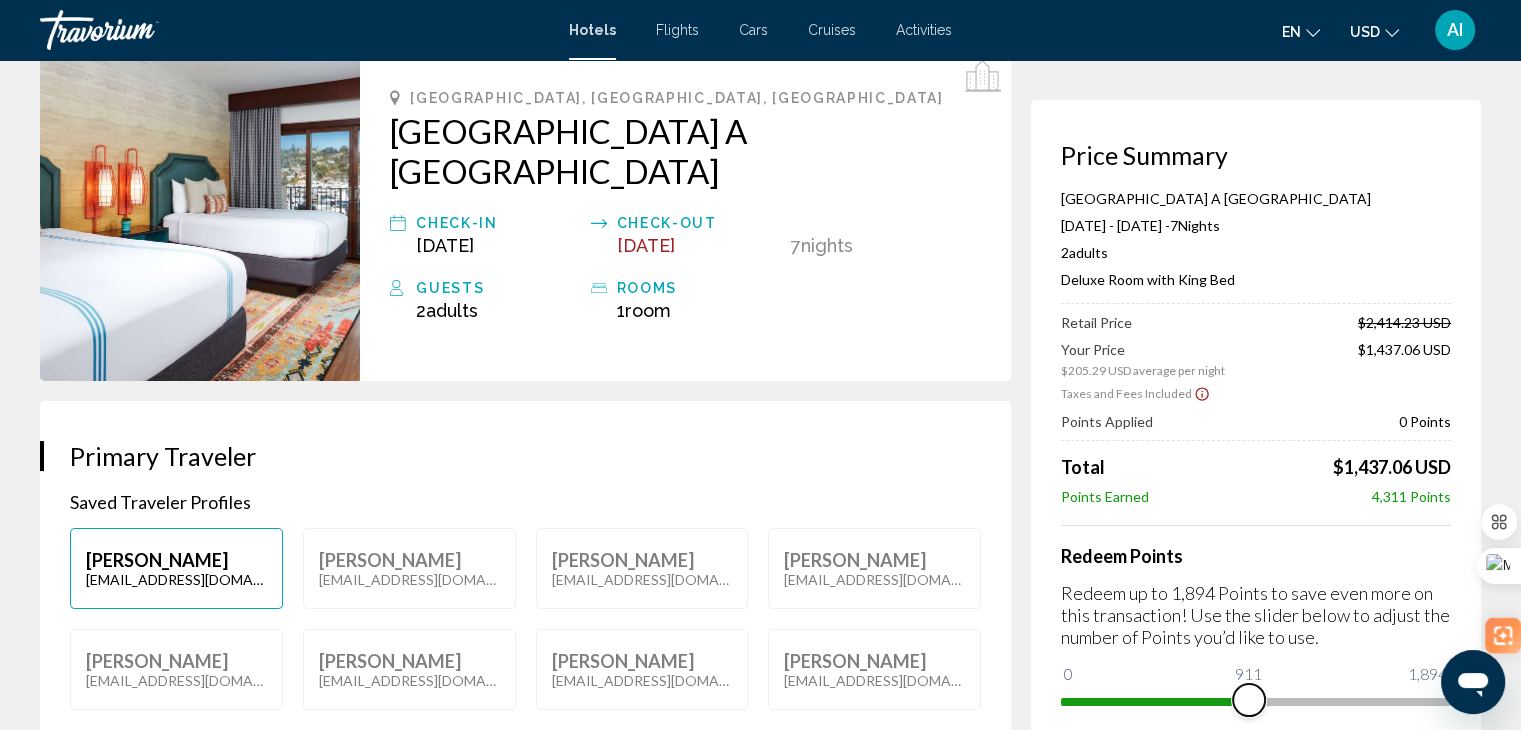 drag, startPoint x: 1068, startPoint y: 669, endPoint x: 1249, endPoint y: 659, distance: 181.27603 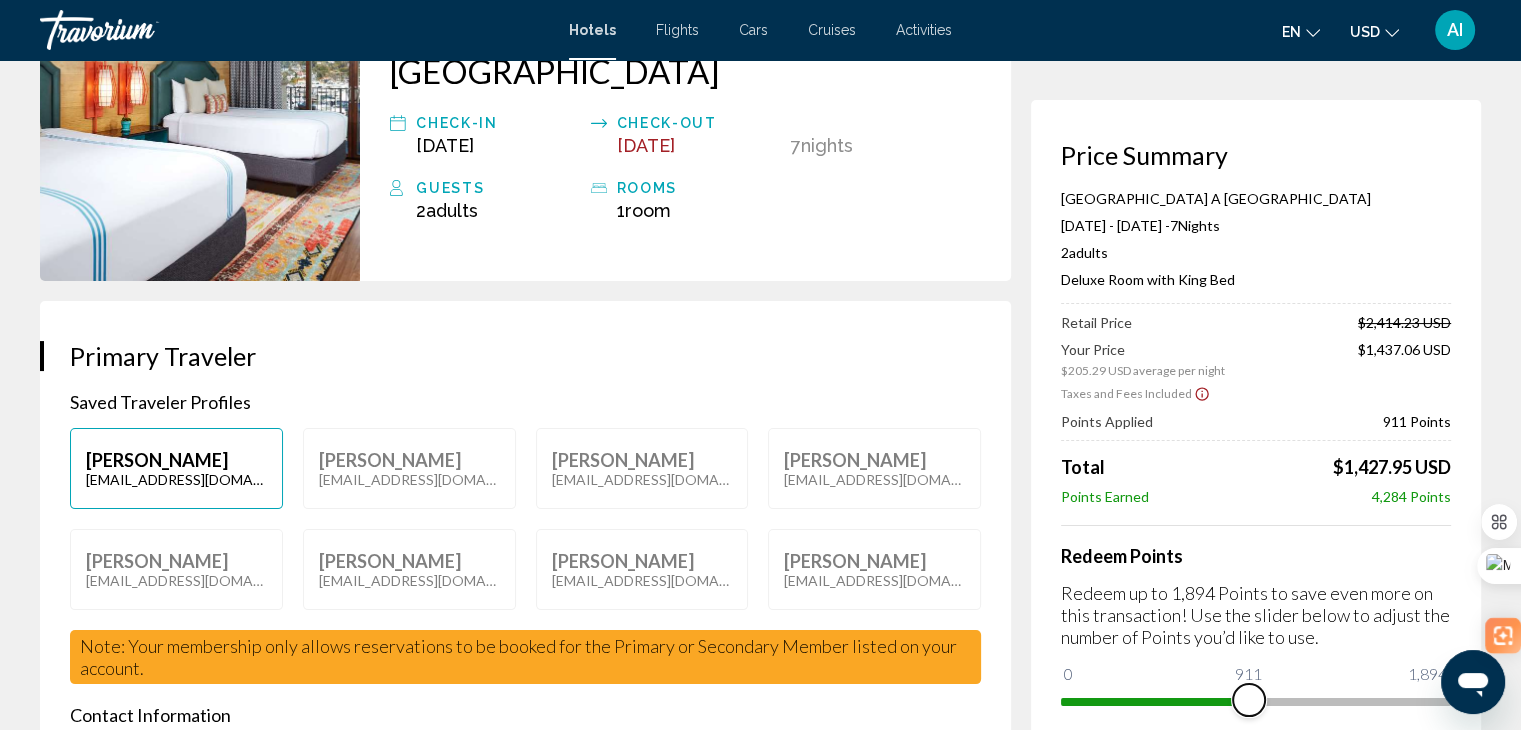 scroll, scrollTop: 100, scrollLeft: 0, axis: vertical 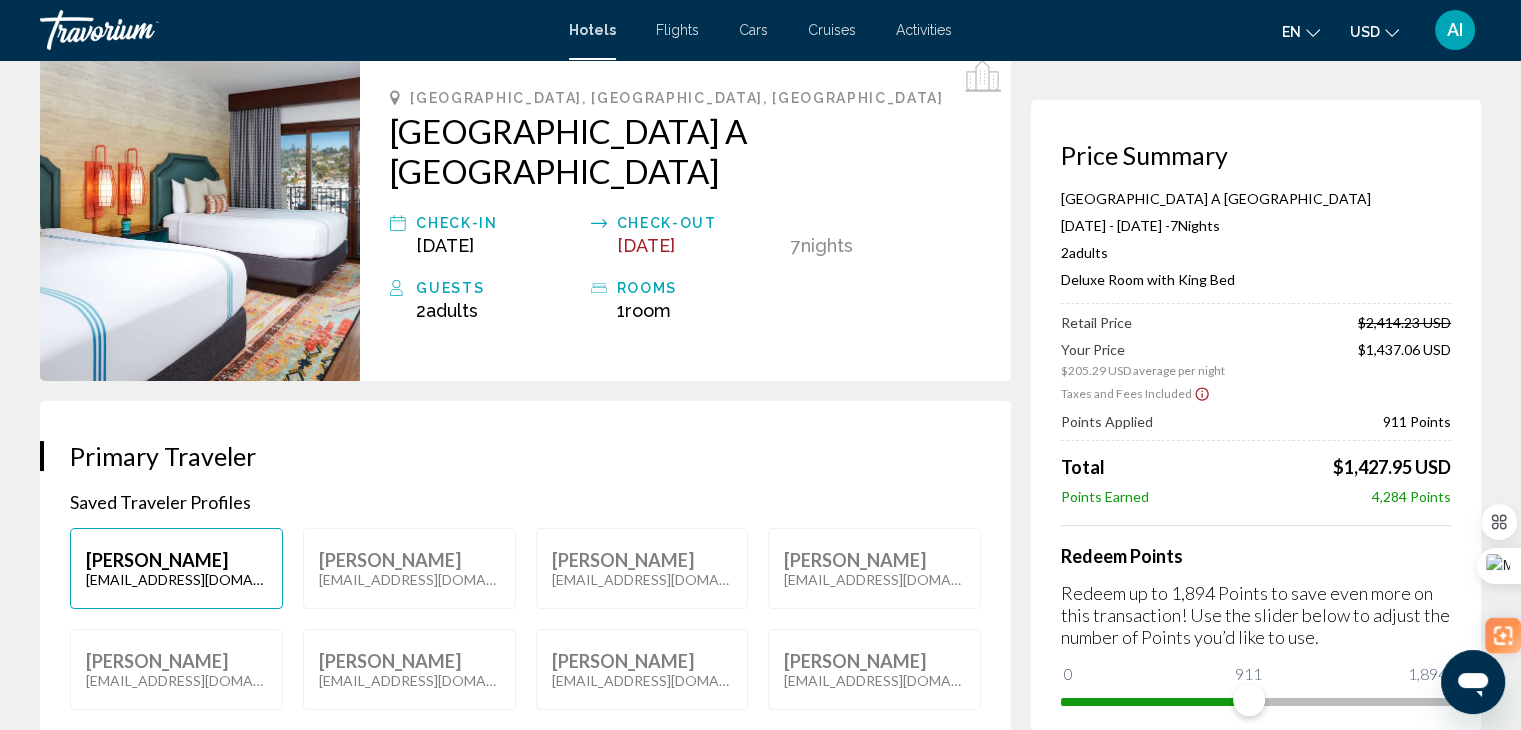 click on "Price Summary Kona Kai Resort & Spa A Noble House Resort  Aug 14, 2025 - Aug 21, 2025 -  7  Night Nights 2  Adult Adults , 0  Child Children  ( ages   )   Deluxe Room with King Bed  Retail Price  $2,414.23 USD   Your Price  $205.29 USD average per night  $1,437.06 USD  Taxes and Fees Included
Points Applied 911  Points Total  $1,427.95 USD   Points Earned  4,284  Points  Redeem  Points Redeem up to 1,894  Points to save even more on this transaction! Use the slider below to adjust the number of Points you’d like to use. 0 1,894 911" at bounding box center (1256, 428) 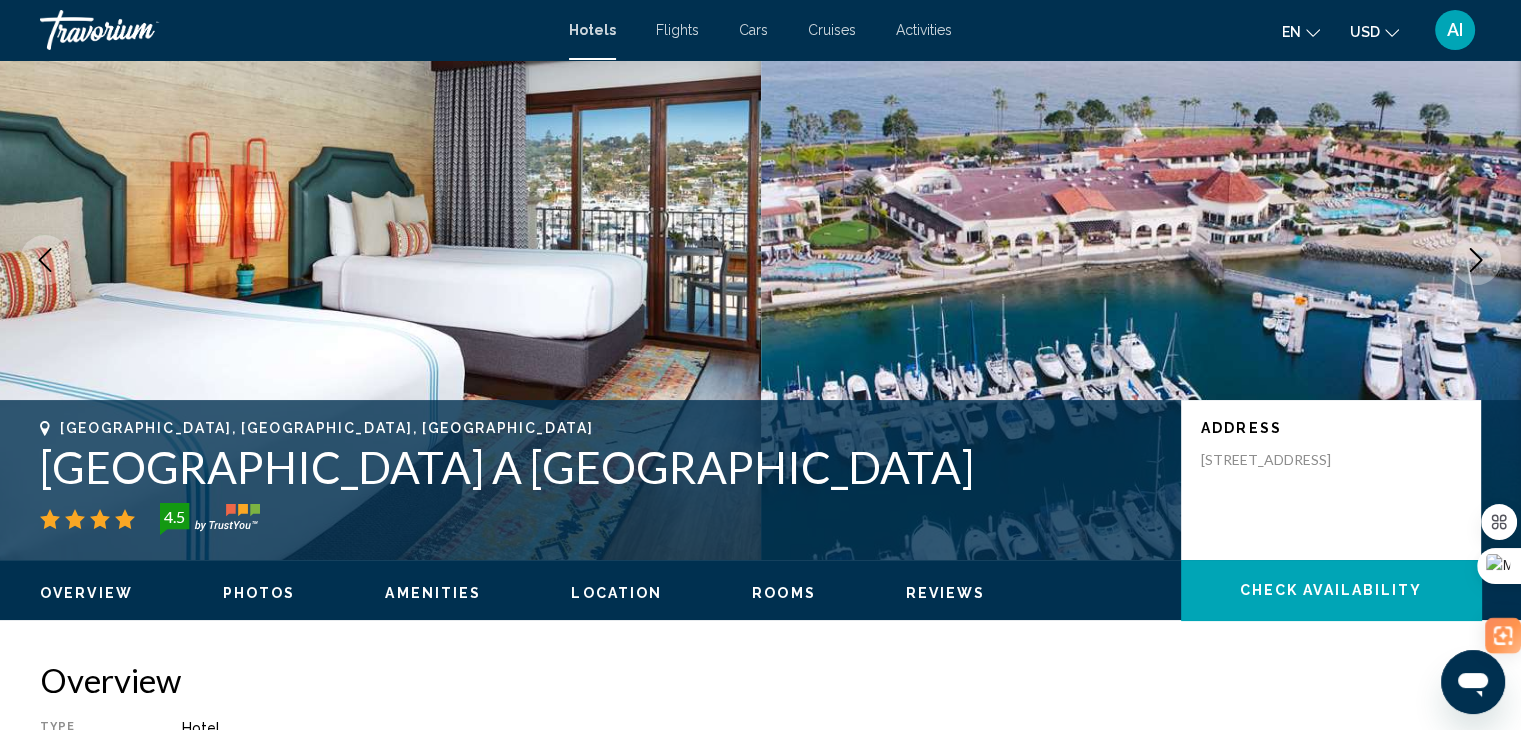 scroll, scrollTop: 0, scrollLeft: 0, axis: both 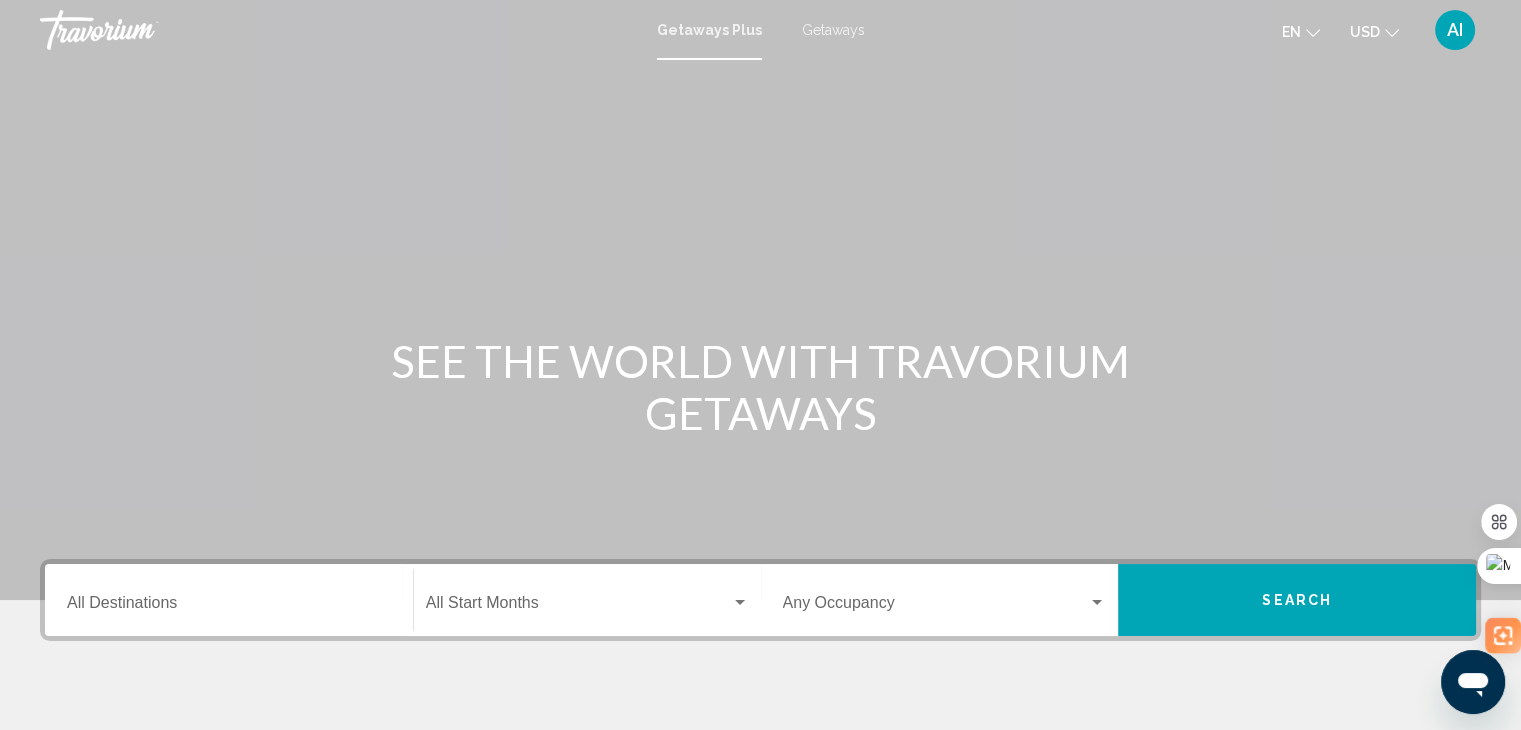 click on "Destination All Destinations" at bounding box center (229, 600) 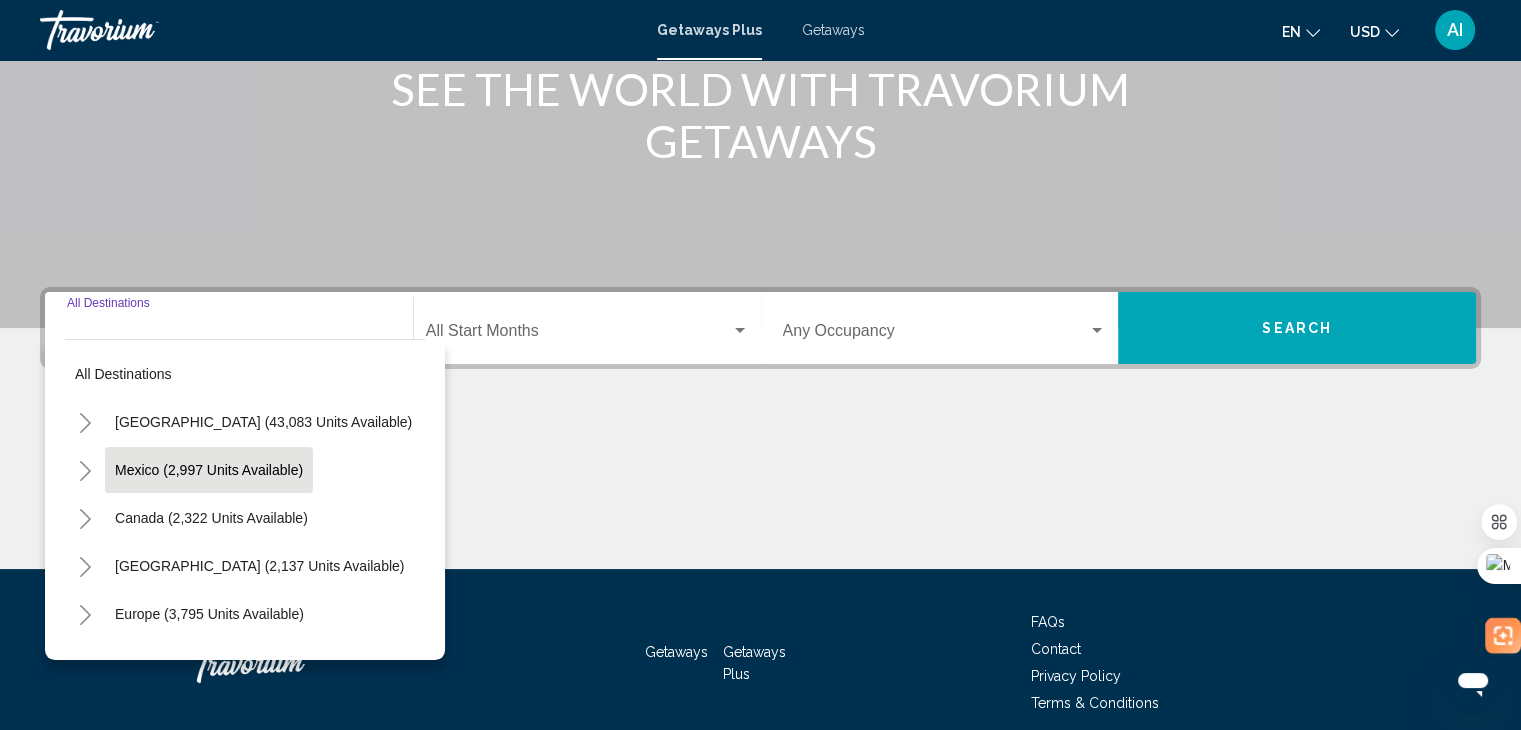 scroll, scrollTop: 356, scrollLeft: 0, axis: vertical 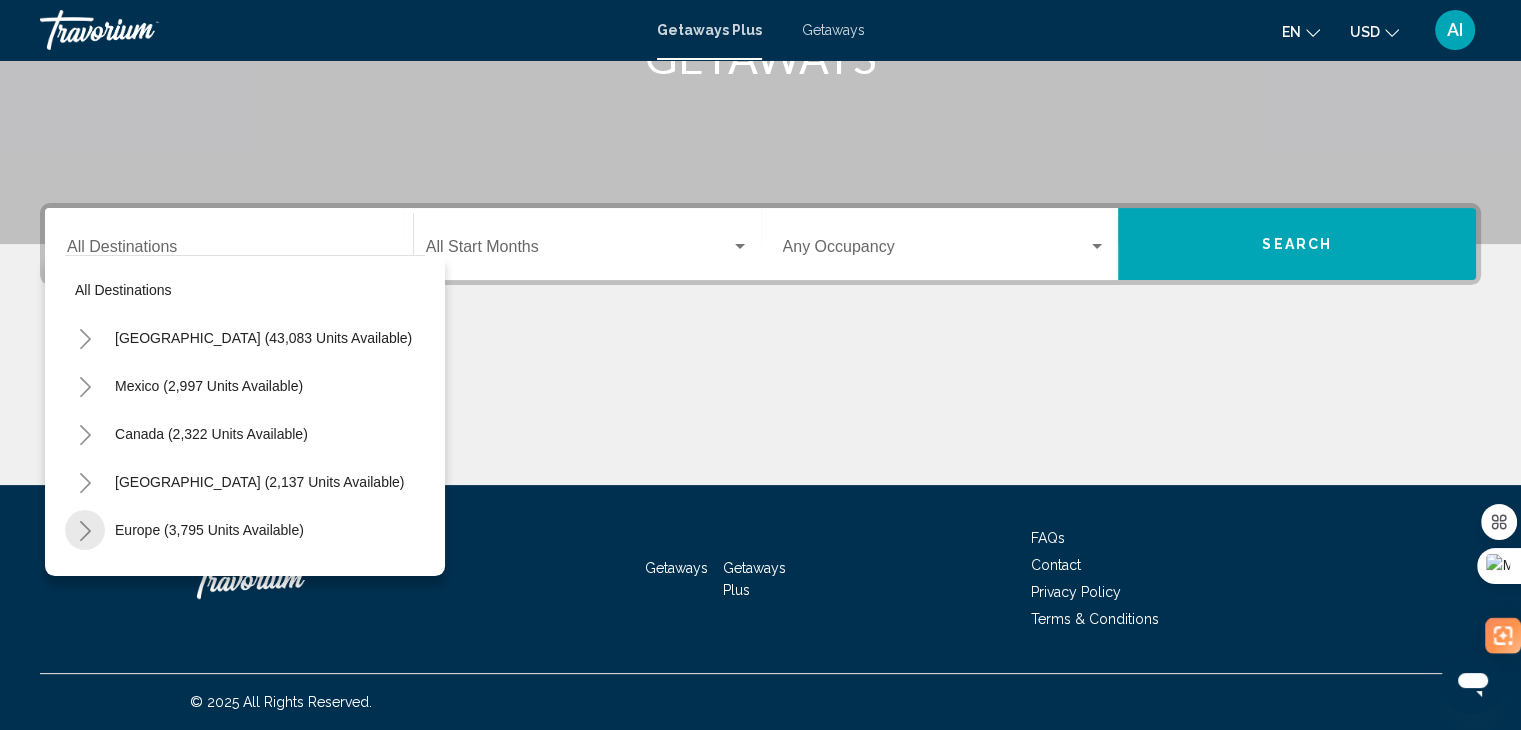 click 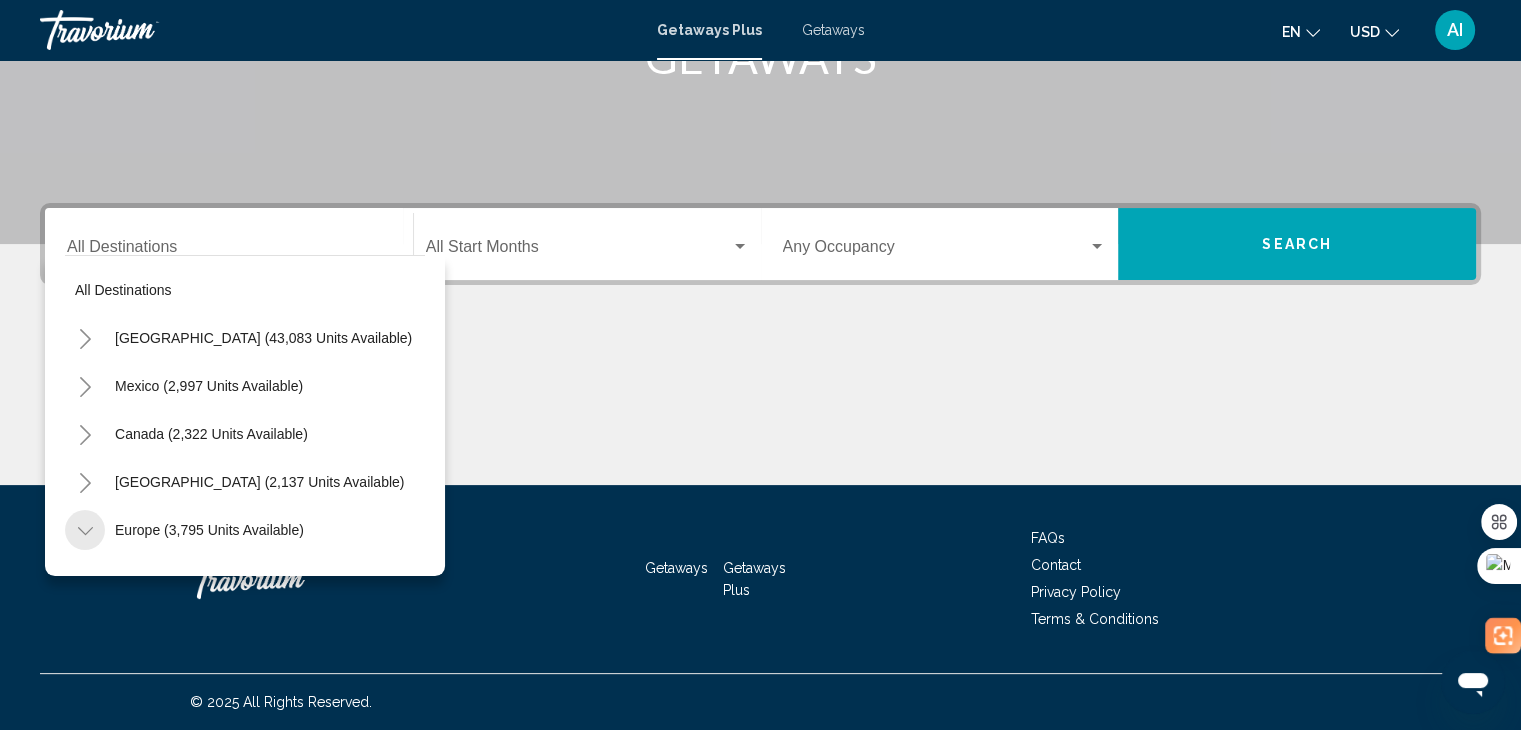 click 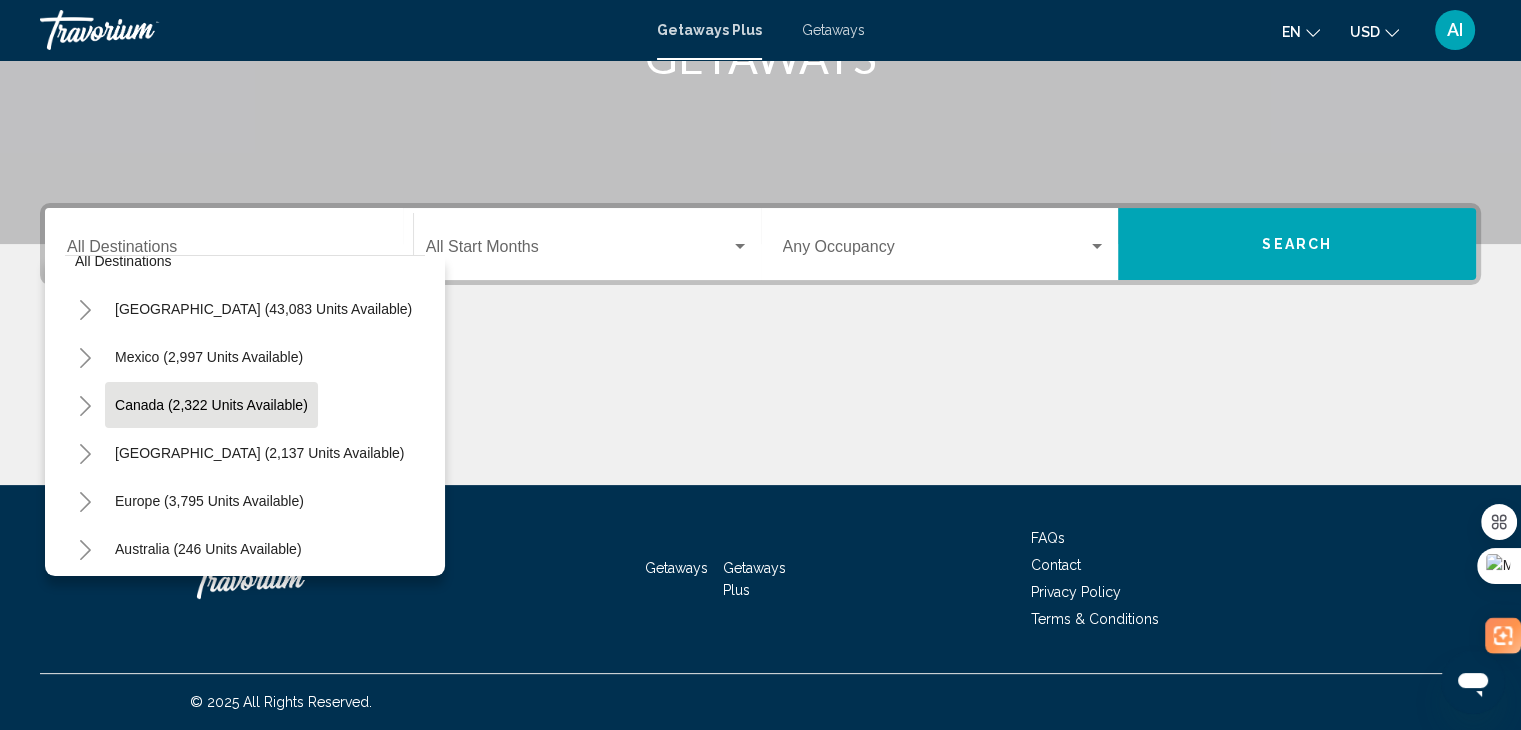 scroll, scrollTop: 0, scrollLeft: 0, axis: both 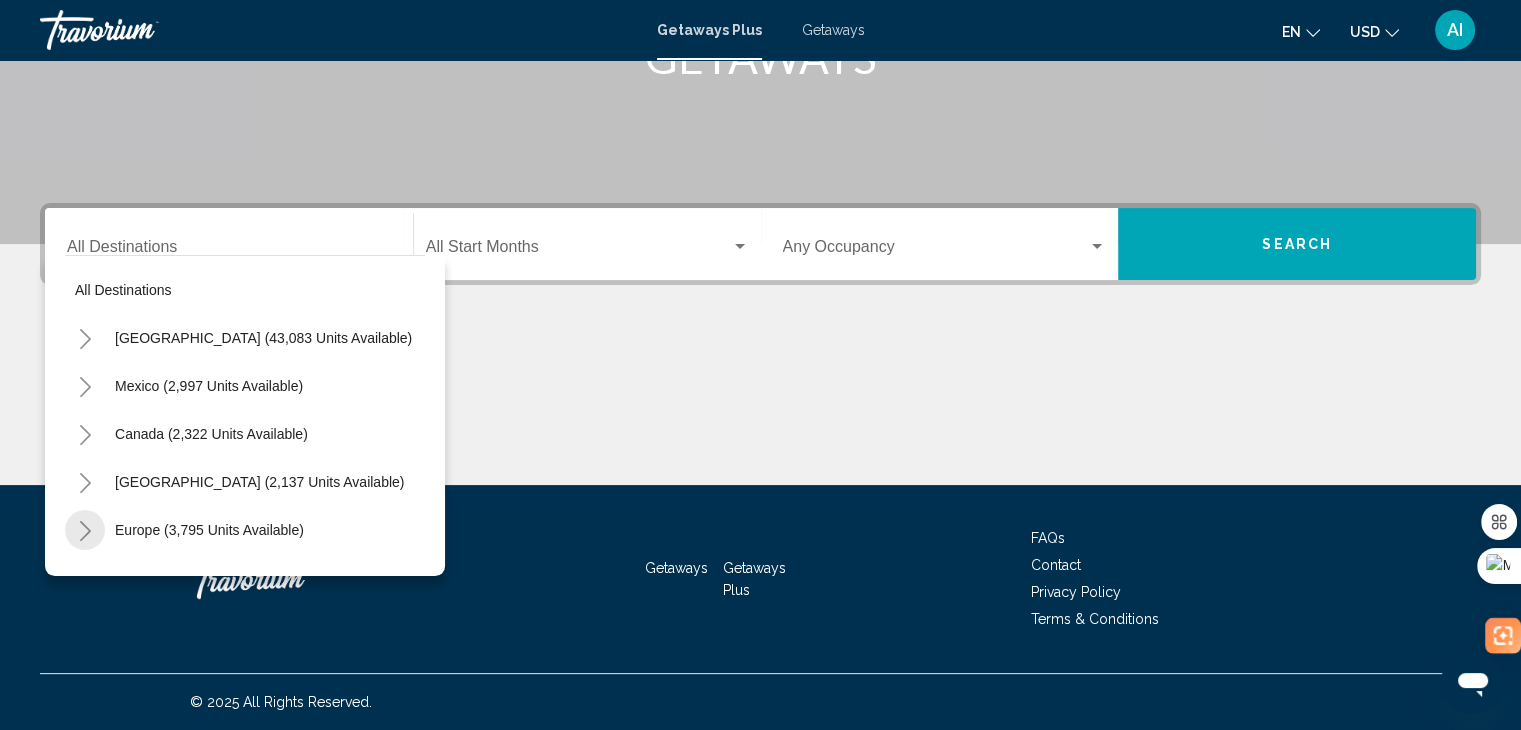 click 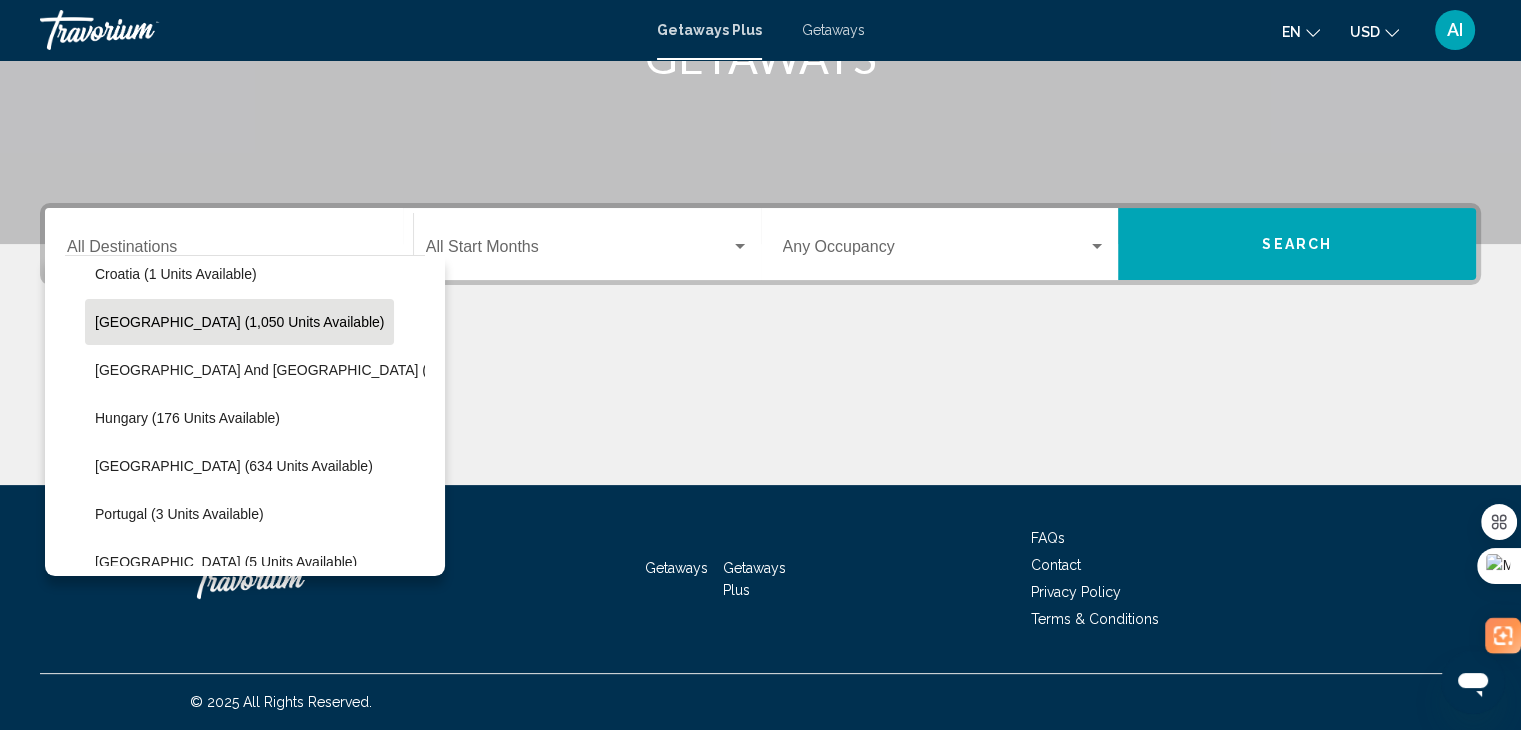 scroll, scrollTop: 500, scrollLeft: 0, axis: vertical 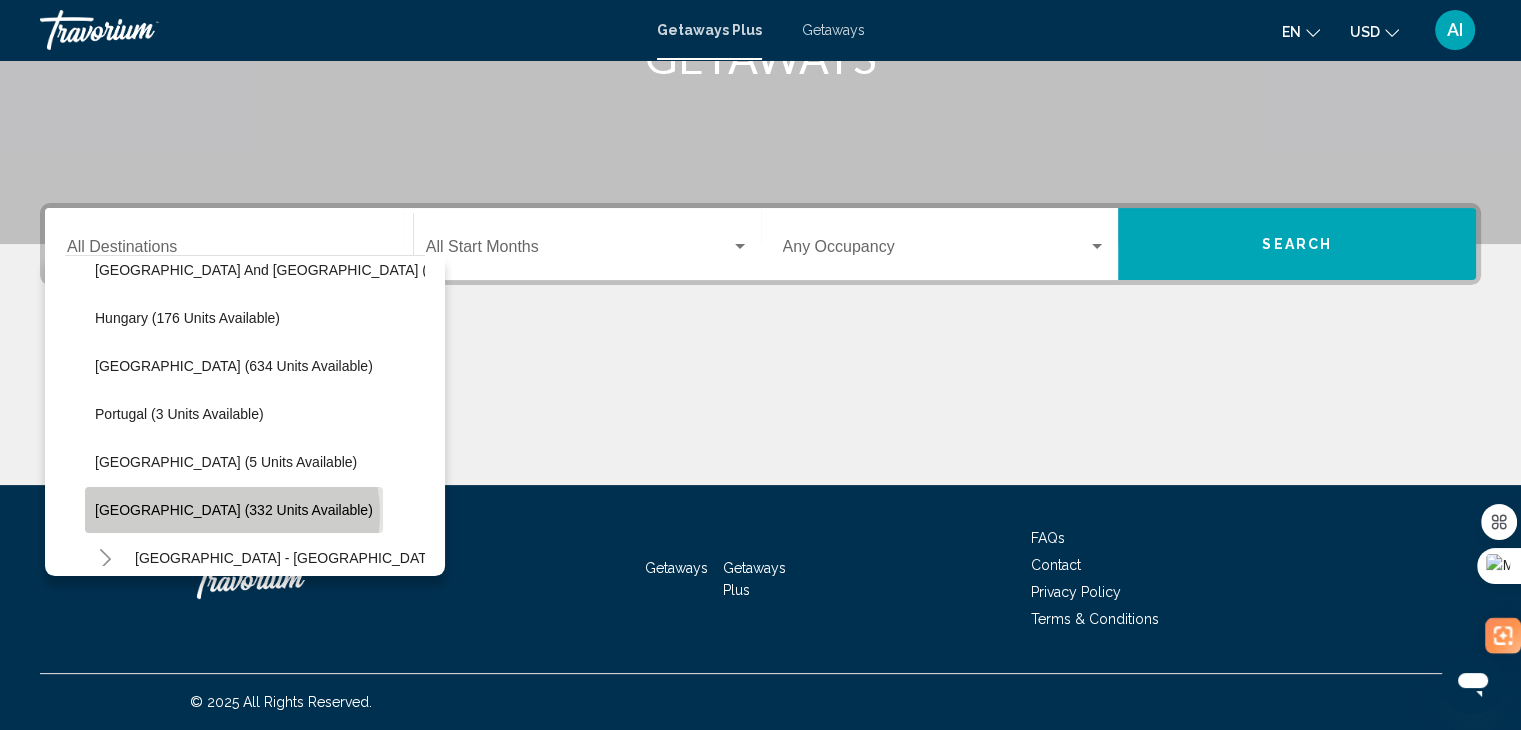 click on "[GEOGRAPHIC_DATA] (332 units available)" 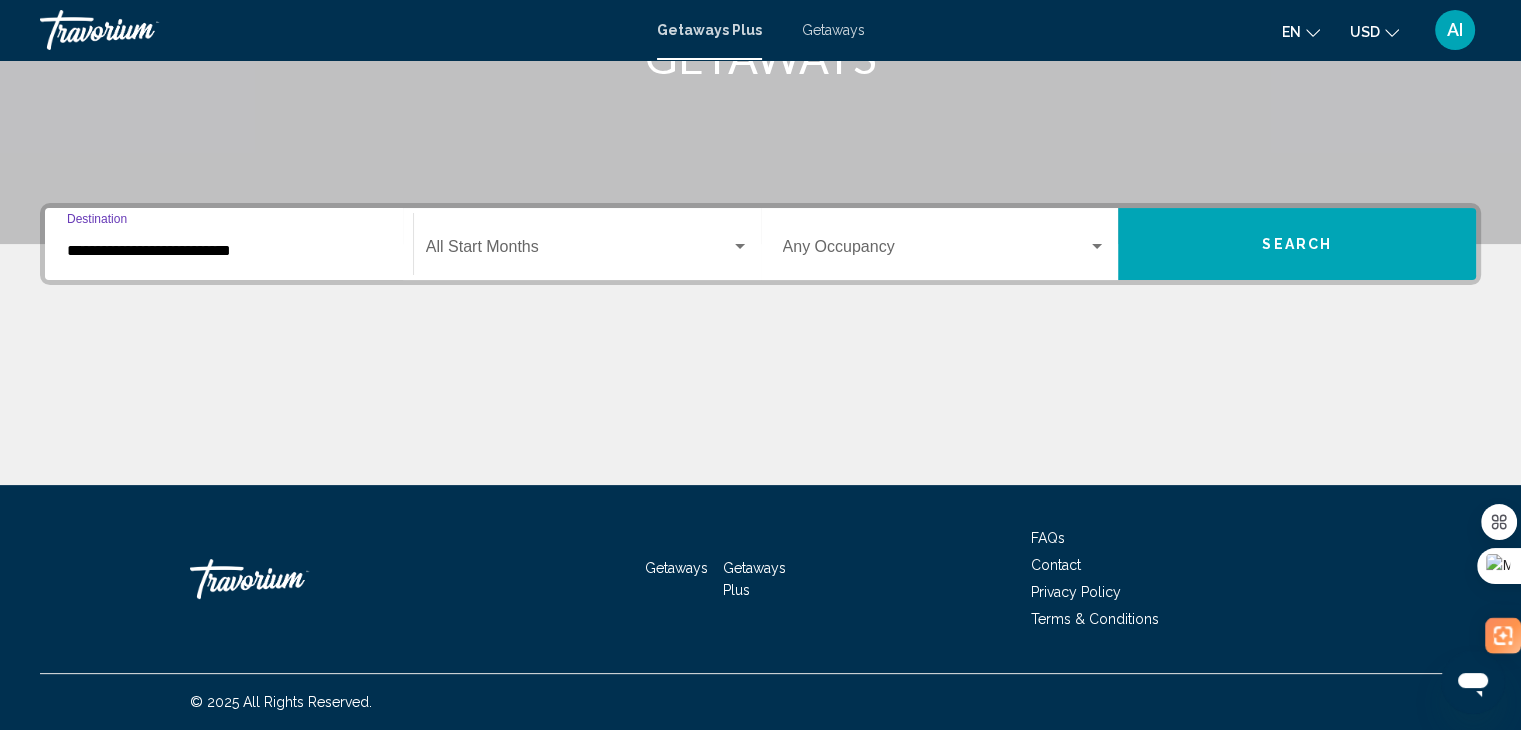 click at bounding box center (578, 251) 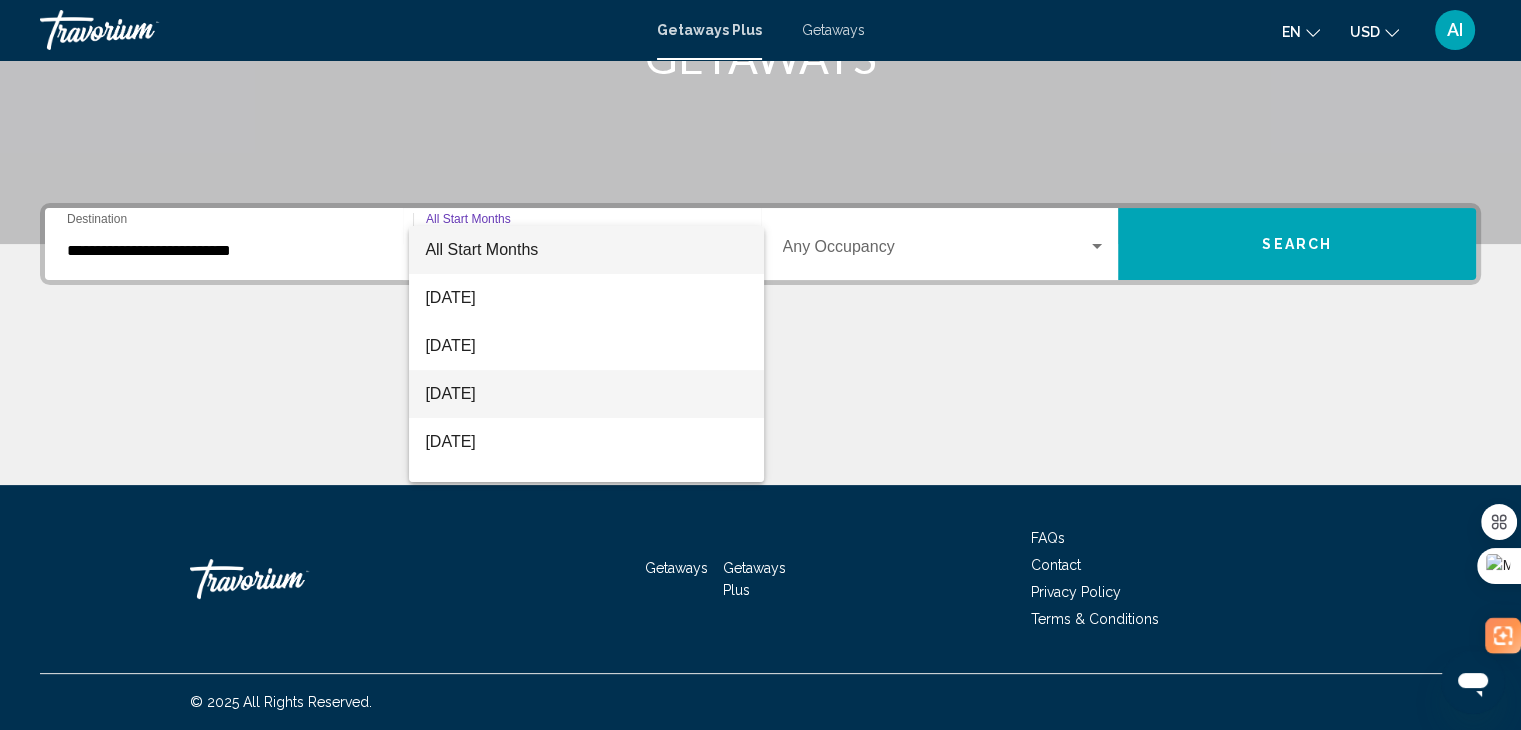 click on "[DATE]" at bounding box center (586, 394) 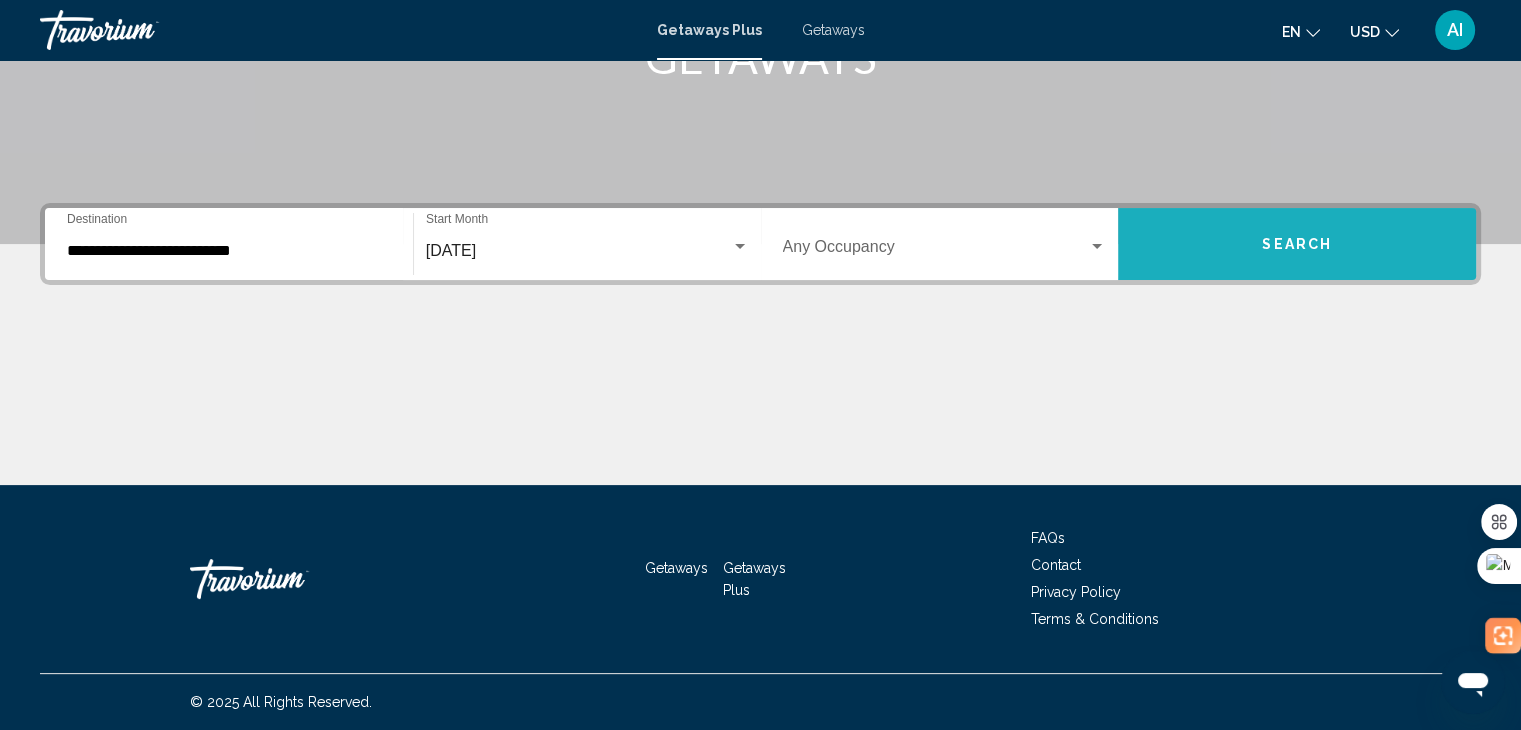 click on "Search" at bounding box center [1297, 244] 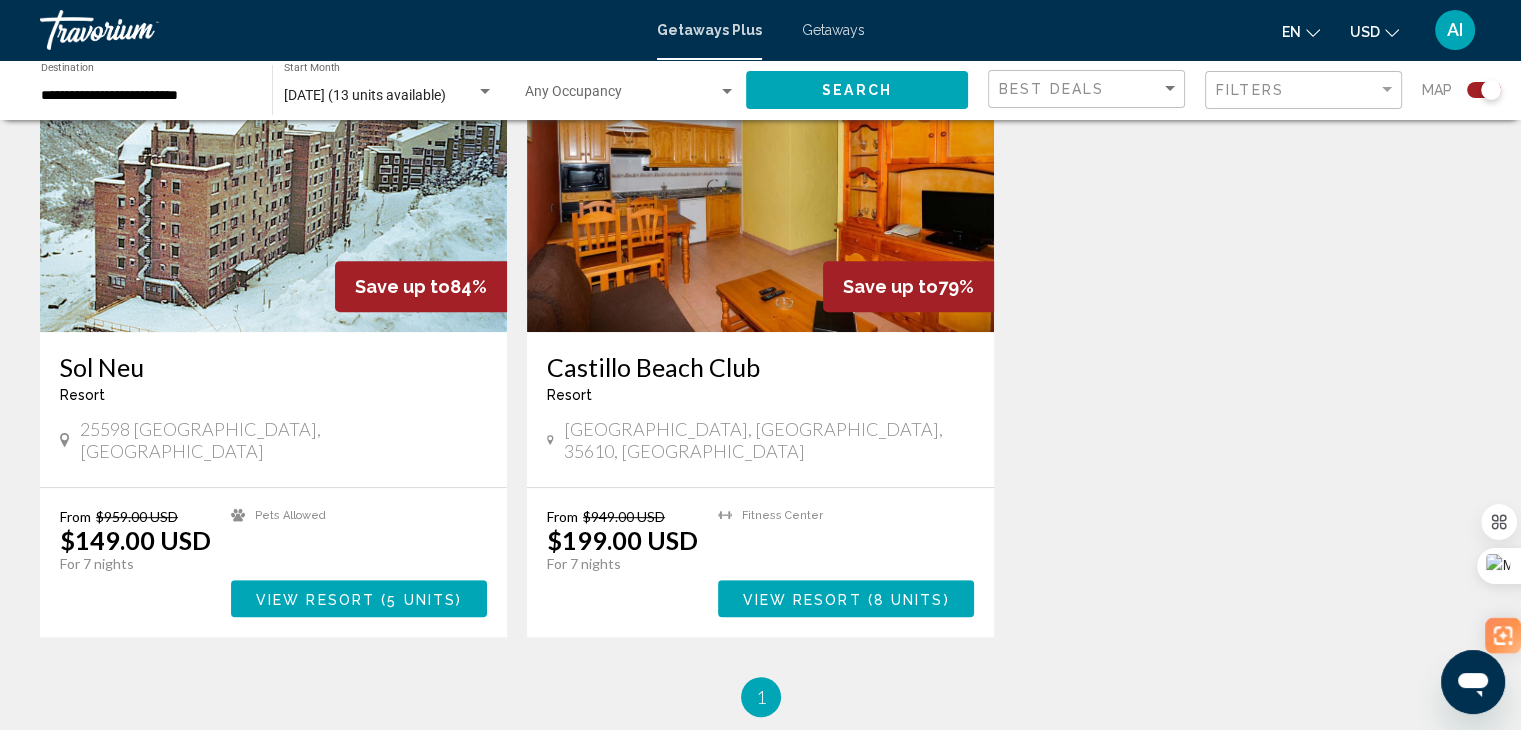 scroll, scrollTop: 868, scrollLeft: 0, axis: vertical 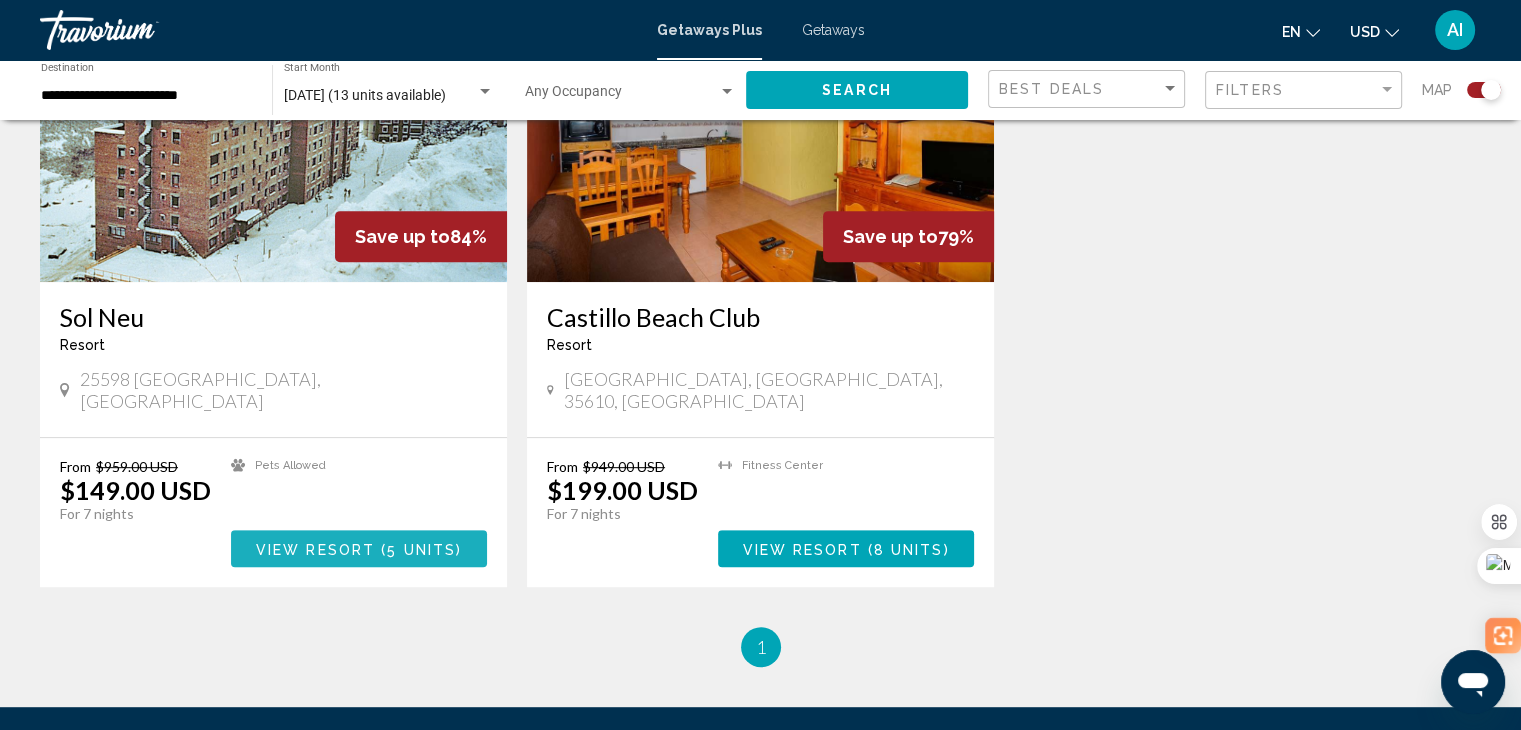 click on "5 units" at bounding box center [421, 549] 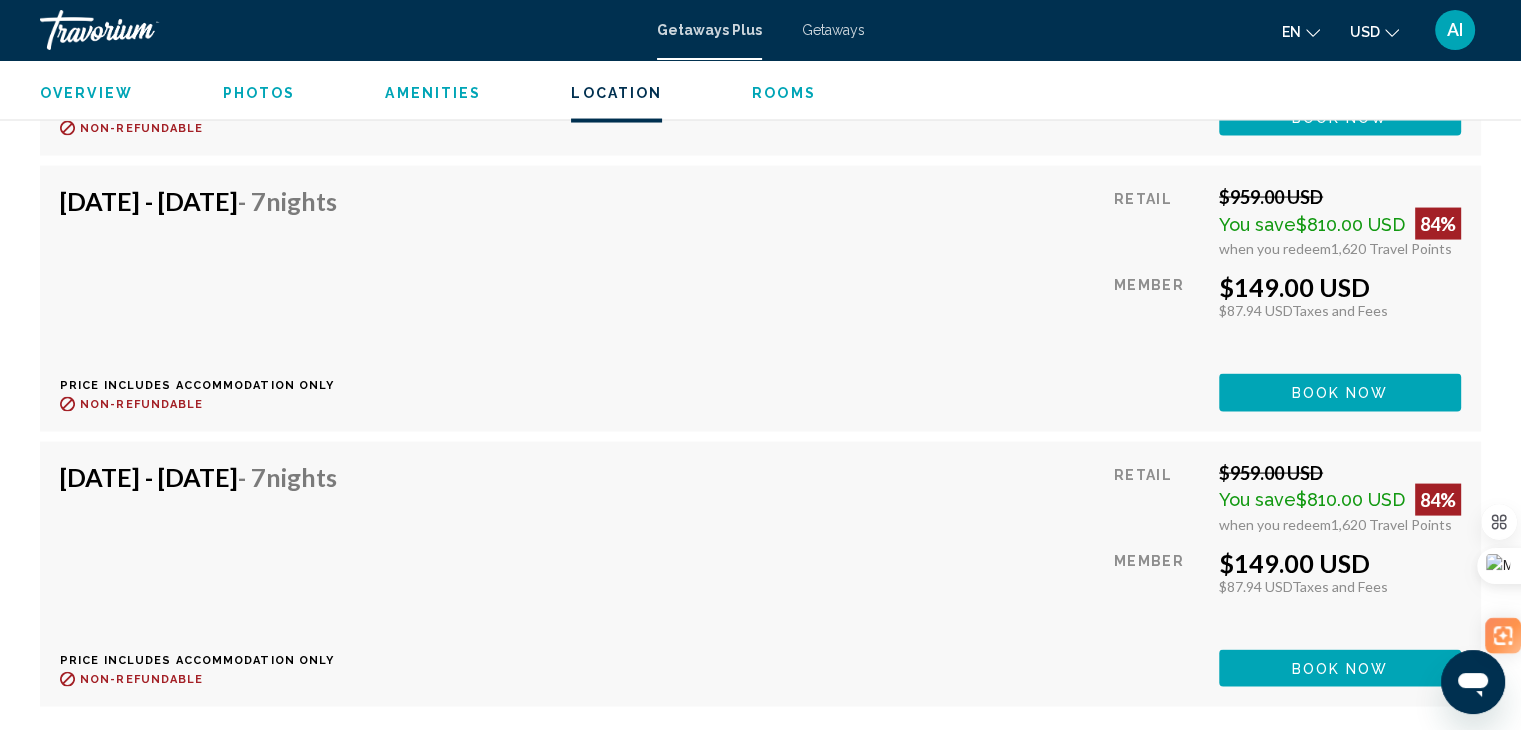 scroll, scrollTop: 3900, scrollLeft: 0, axis: vertical 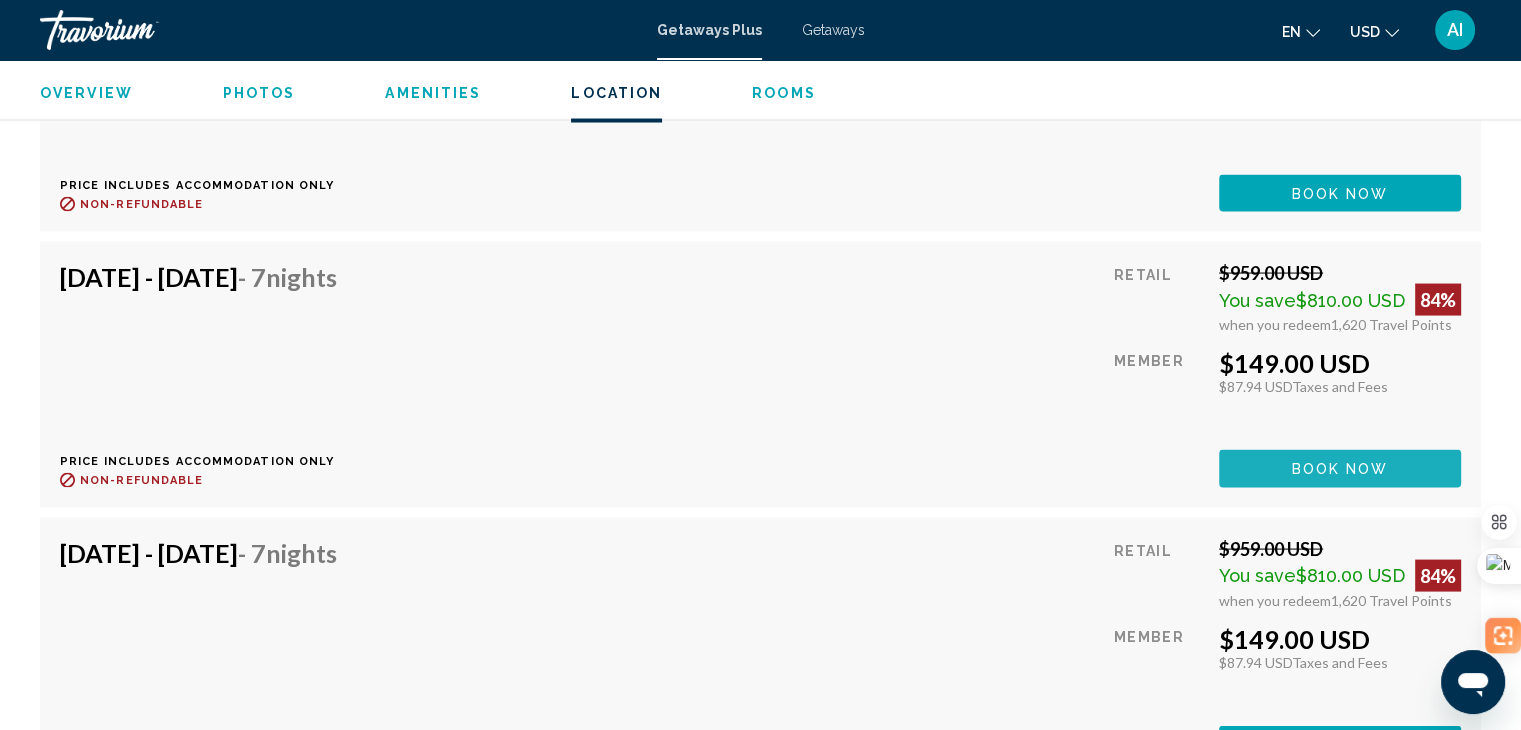 click on "Book now" at bounding box center (1340, 470) 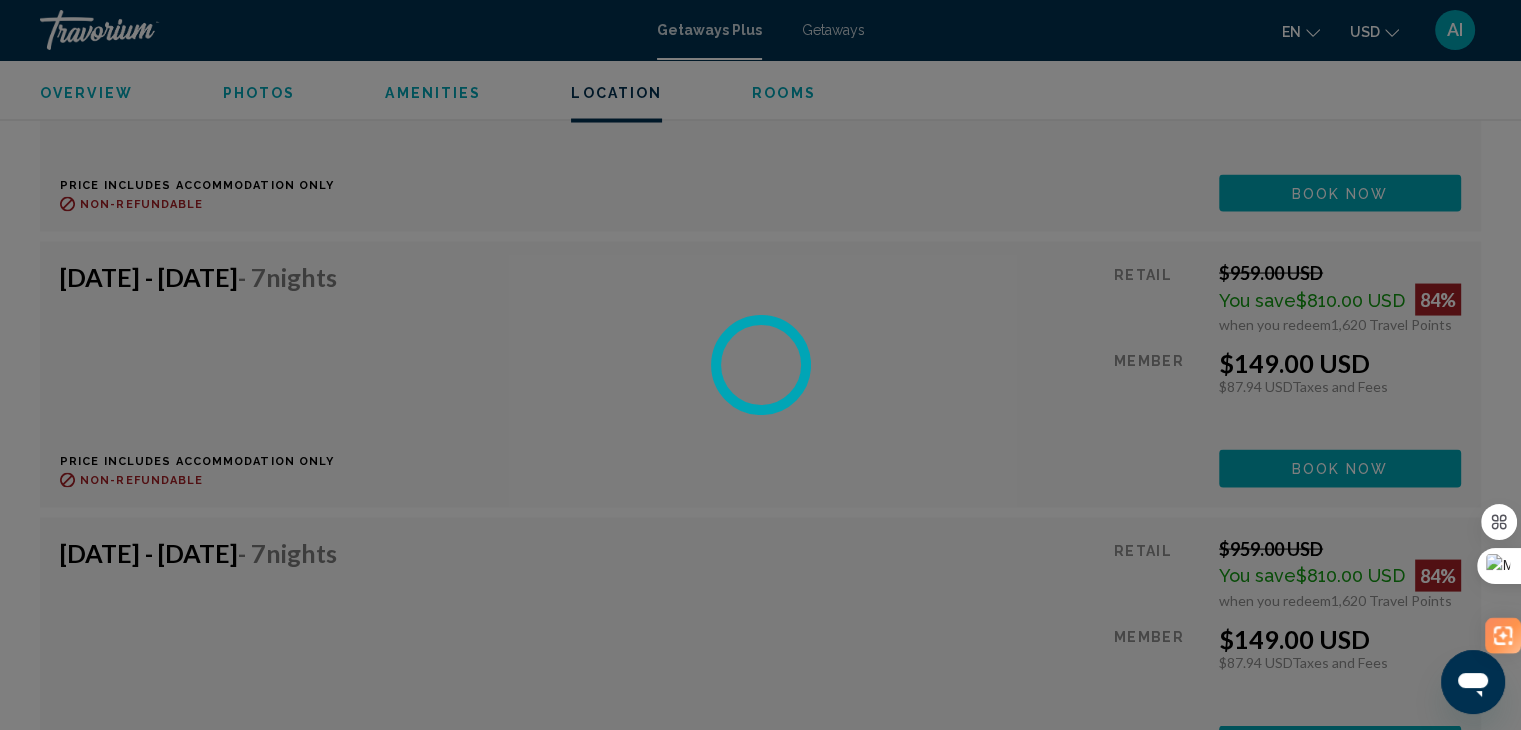 scroll, scrollTop: 0, scrollLeft: 0, axis: both 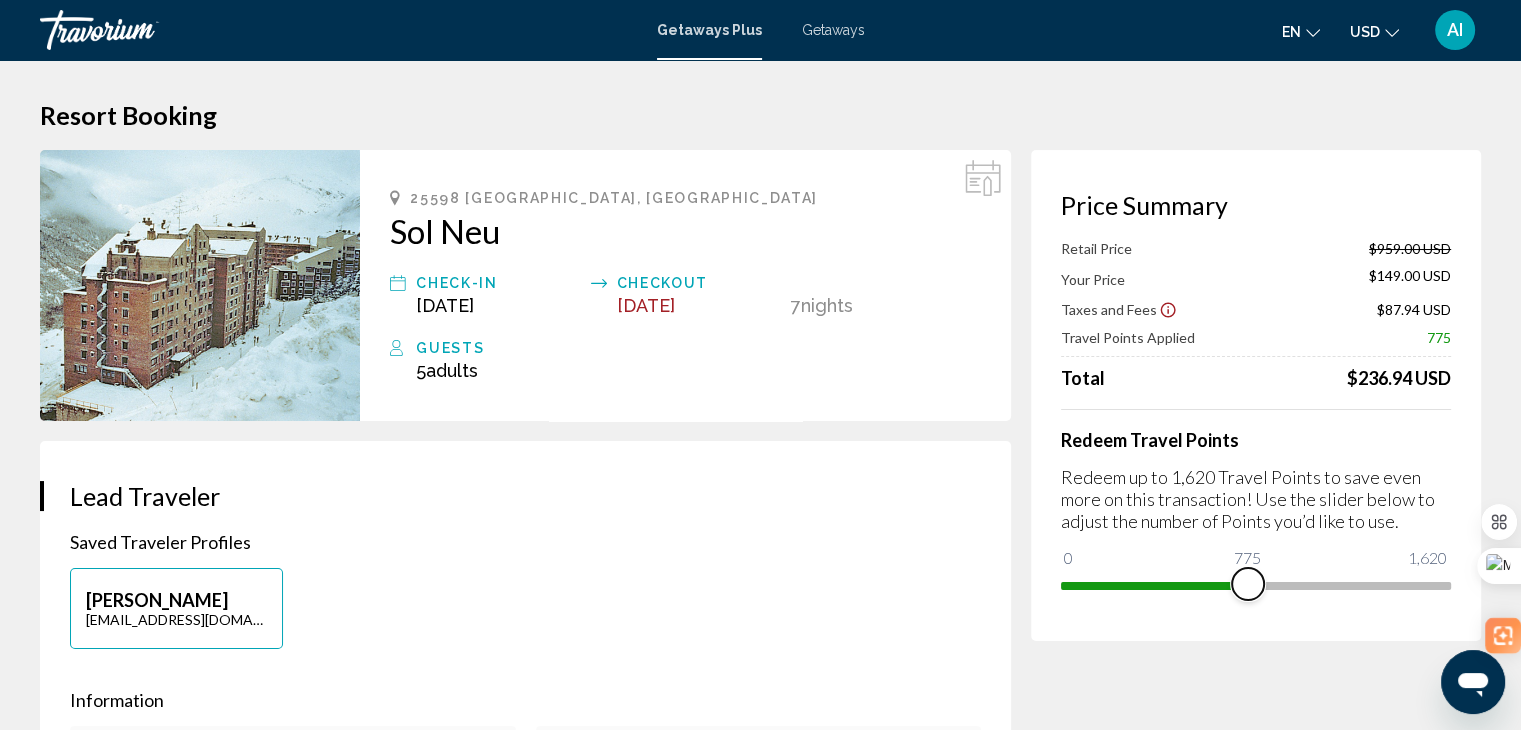 drag, startPoint x: 1435, startPoint y: 580, endPoint x: 1248, endPoint y: 621, distance: 191.4419 